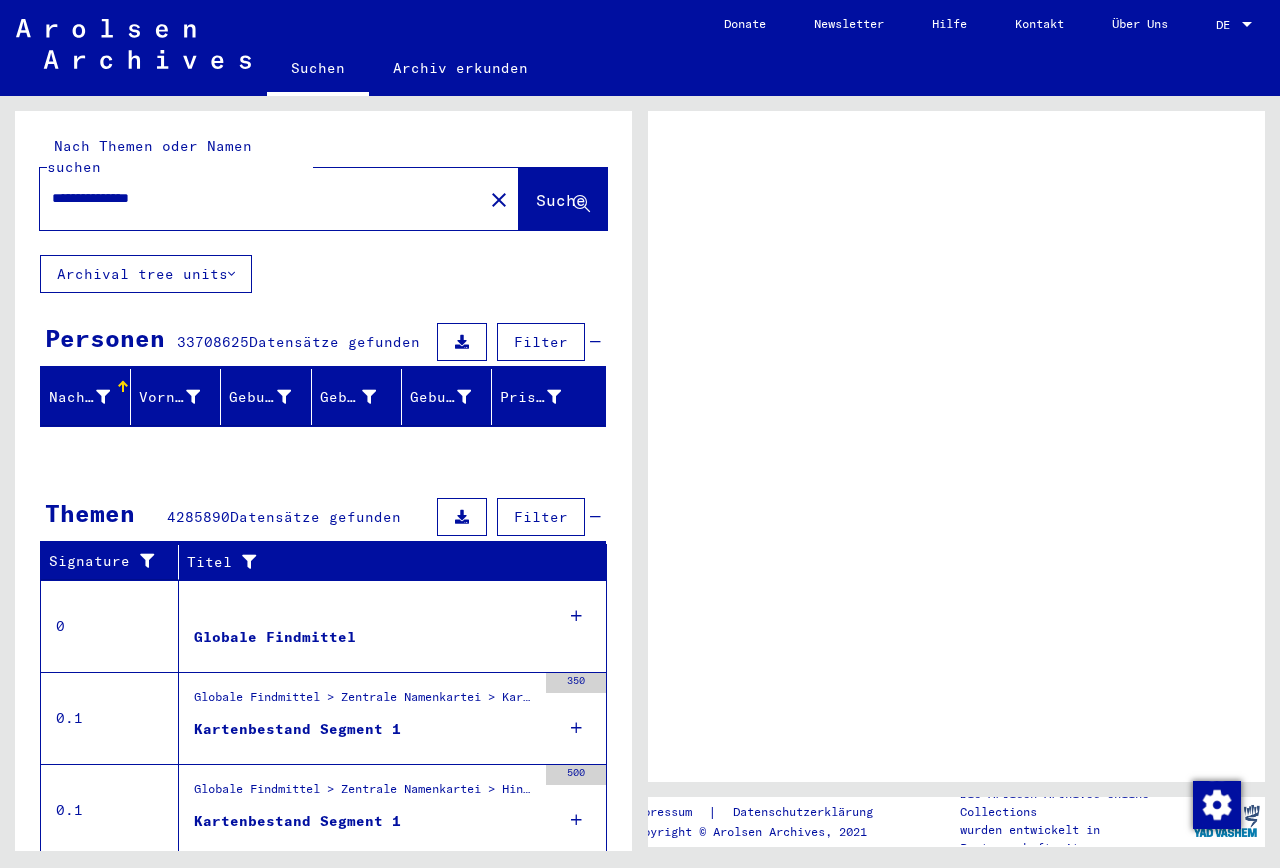 scroll, scrollTop: 0, scrollLeft: 0, axis: both 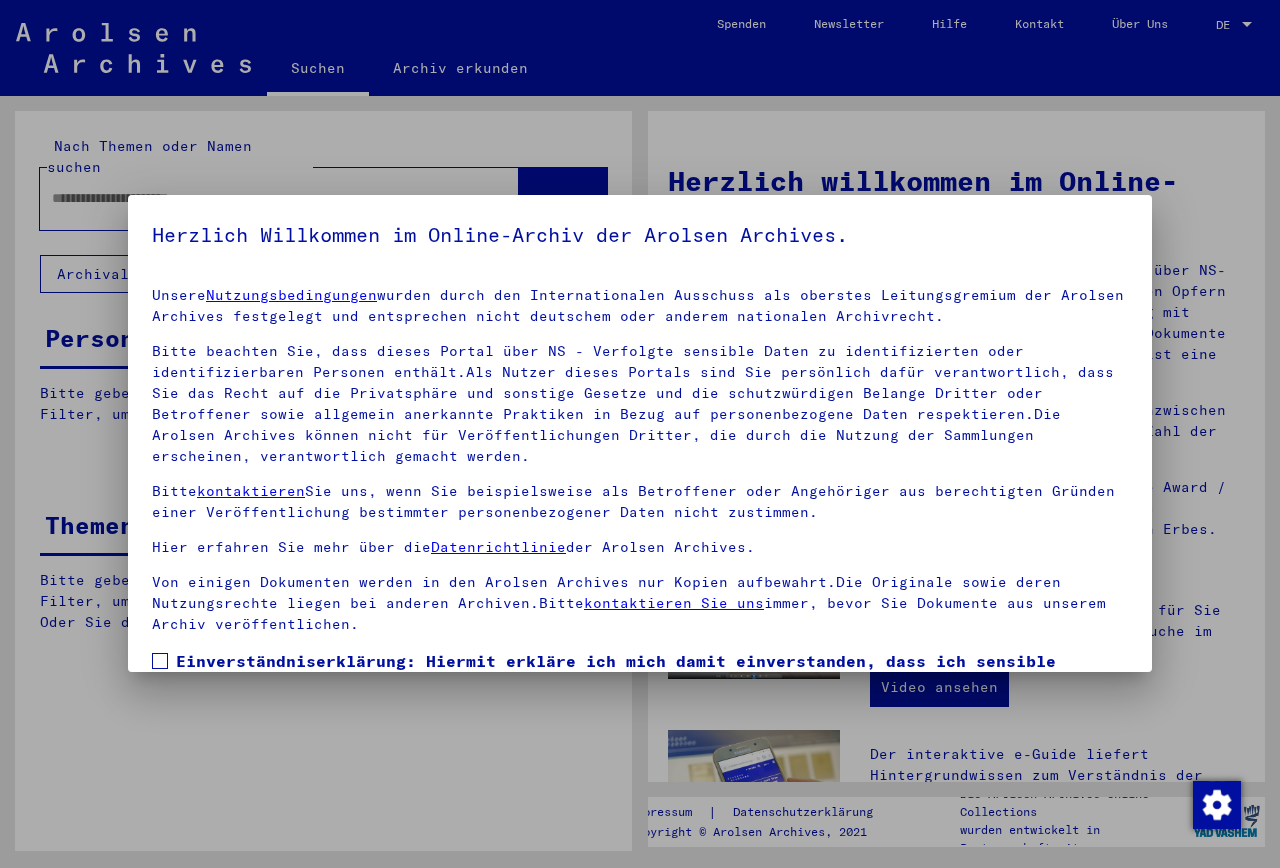 type on "**********" 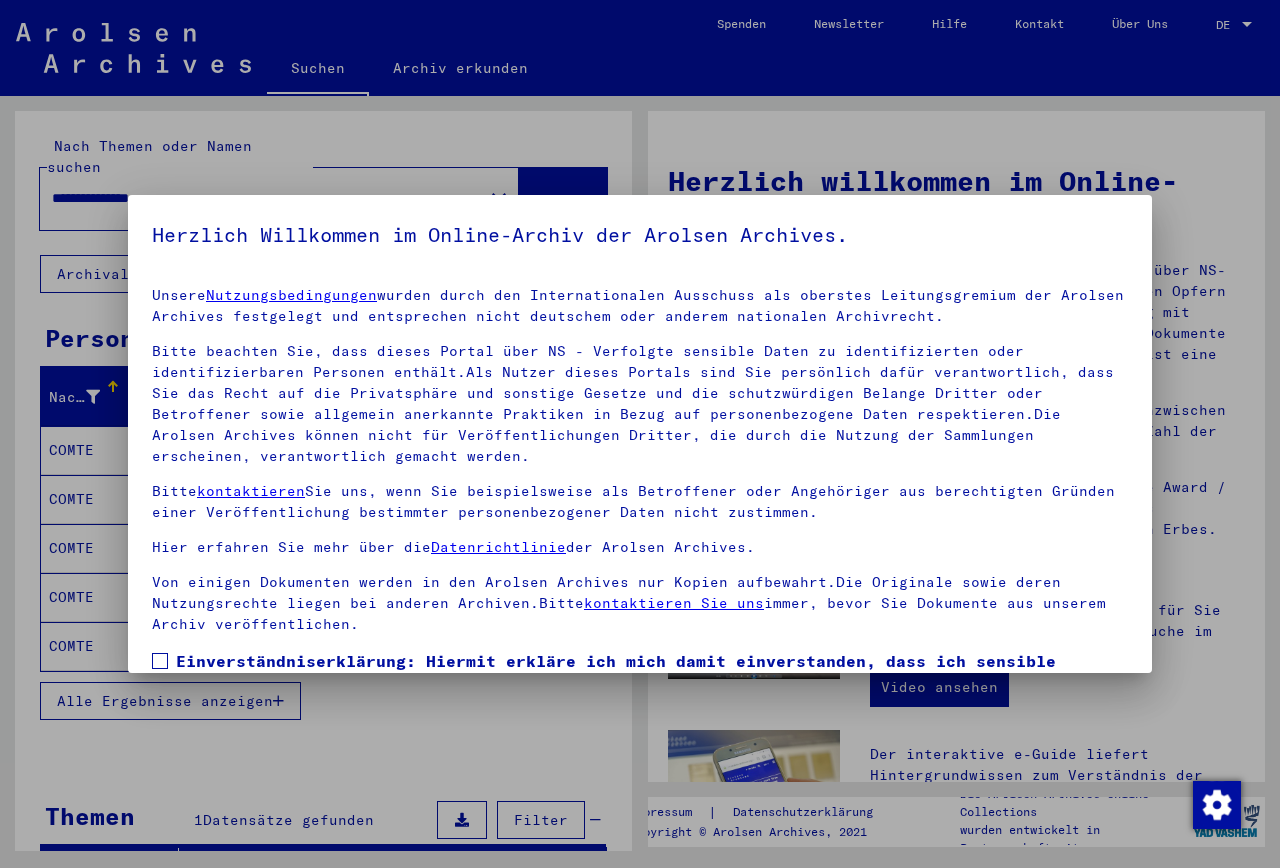 click at bounding box center (160, 661) 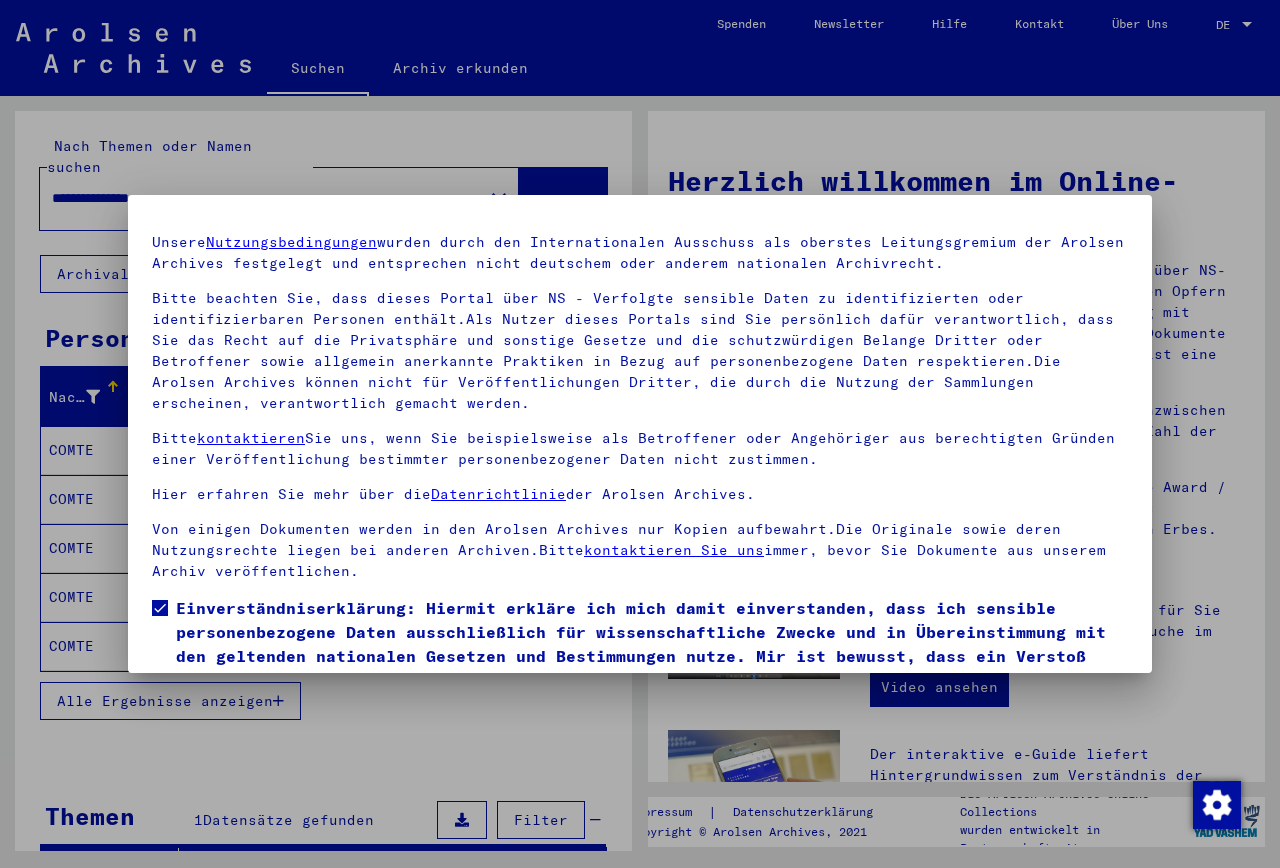 scroll, scrollTop: 144, scrollLeft: 0, axis: vertical 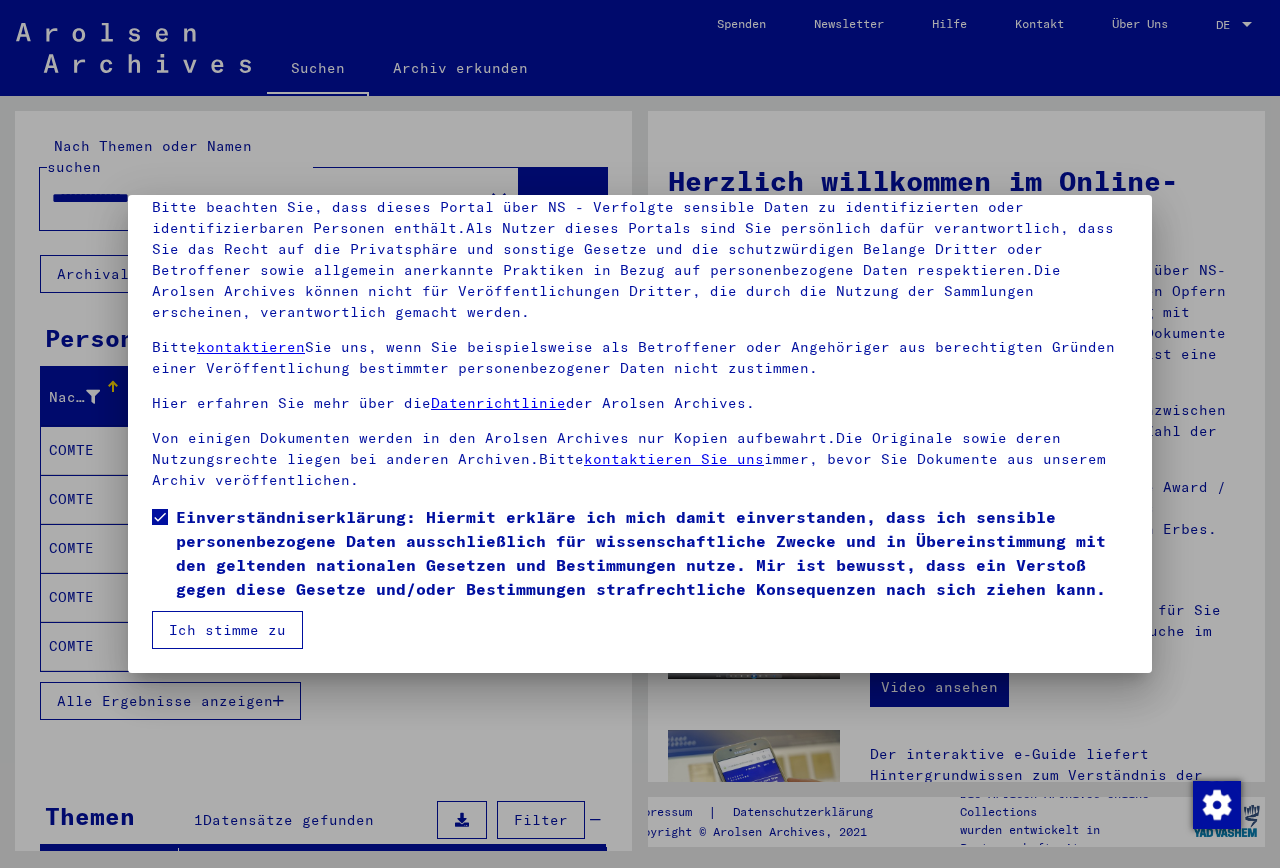 click on "Ich stimme zu" at bounding box center [227, 630] 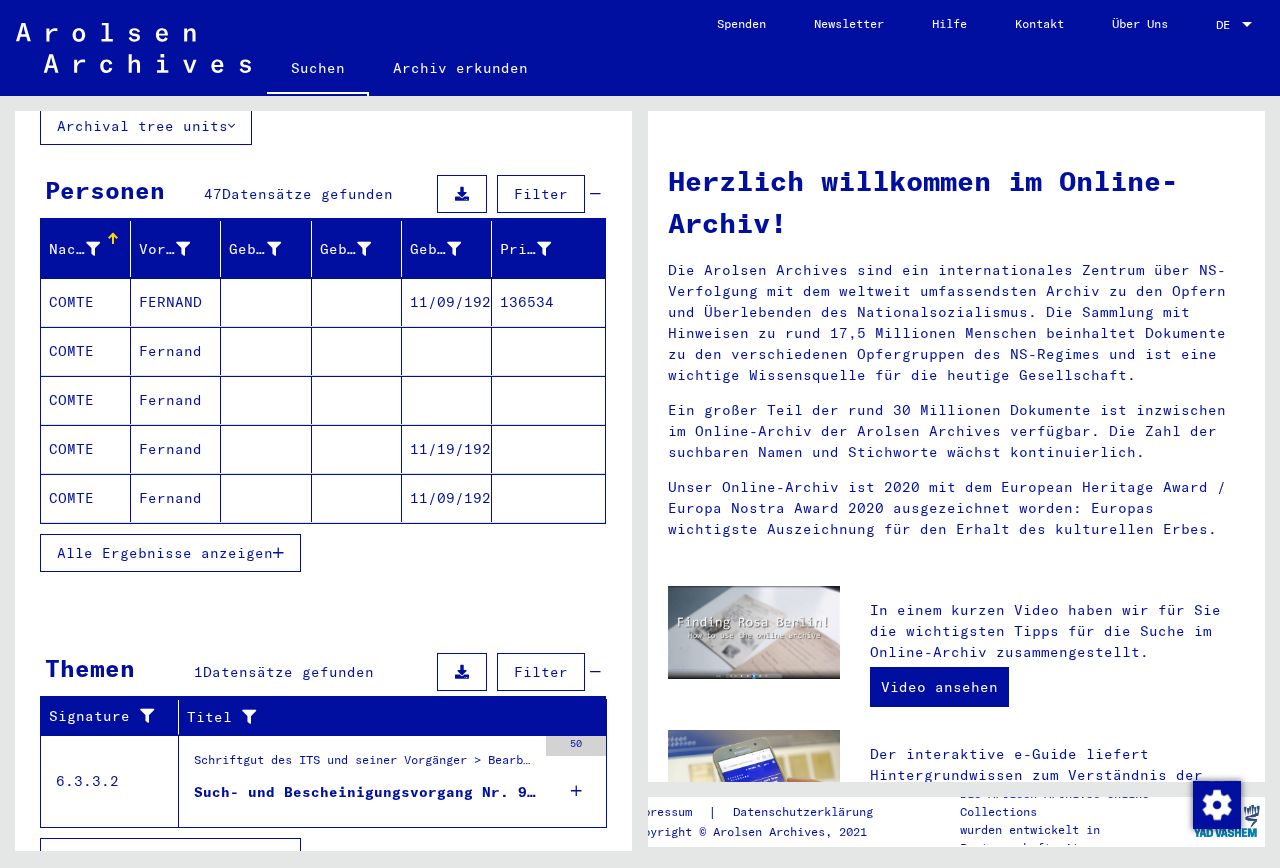 scroll, scrollTop: 163, scrollLeft: 0, axis: vertical 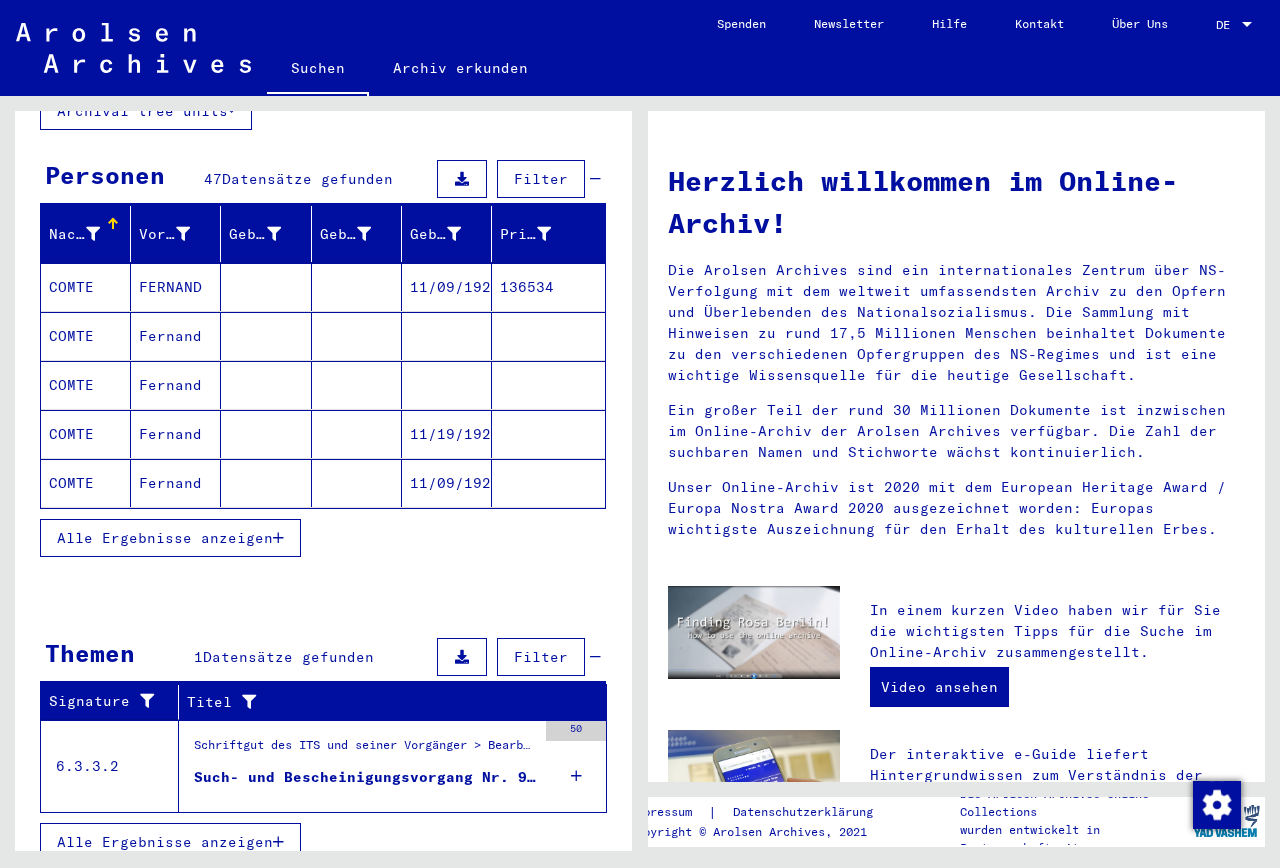 click at bounding box center (266, 336) 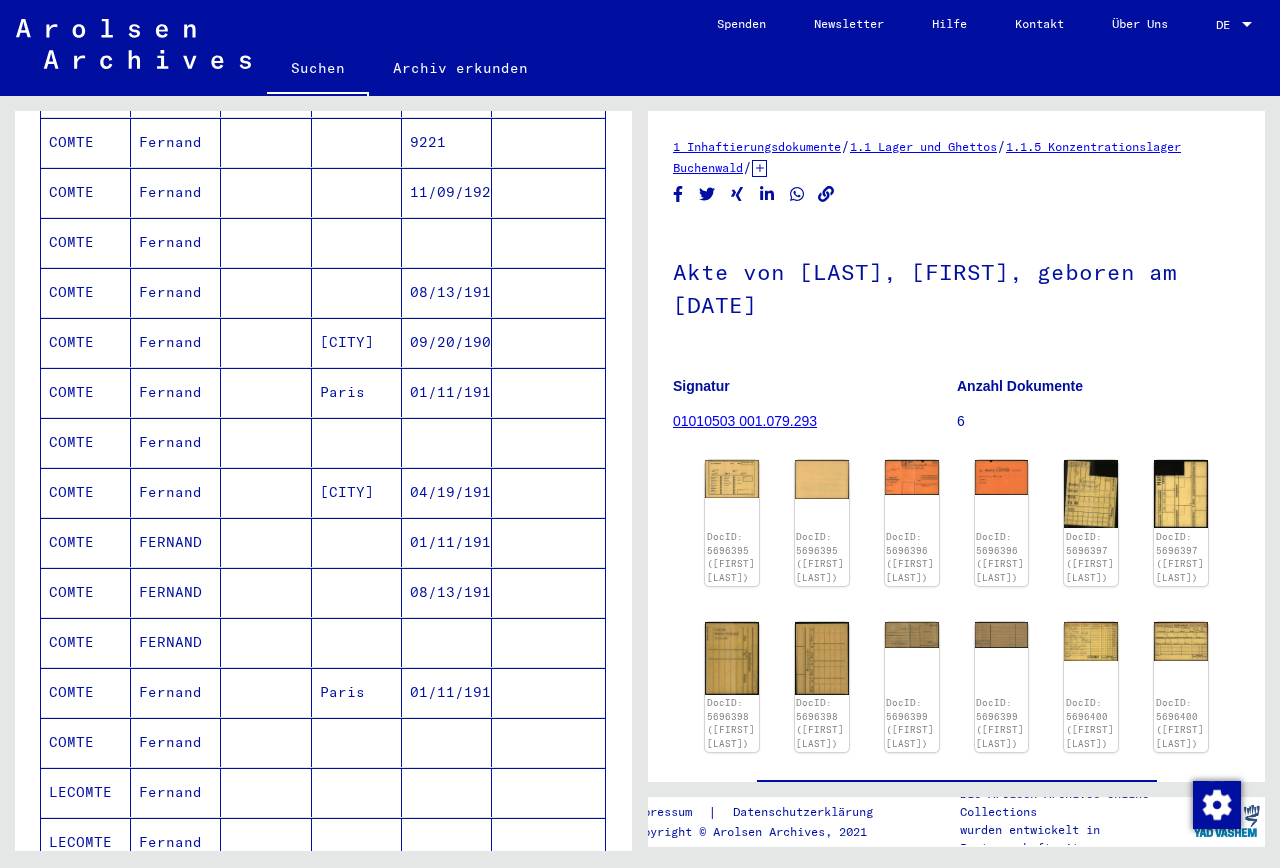 scroll, scrollTop: 663, scrollLeft: 0, axis: vertical 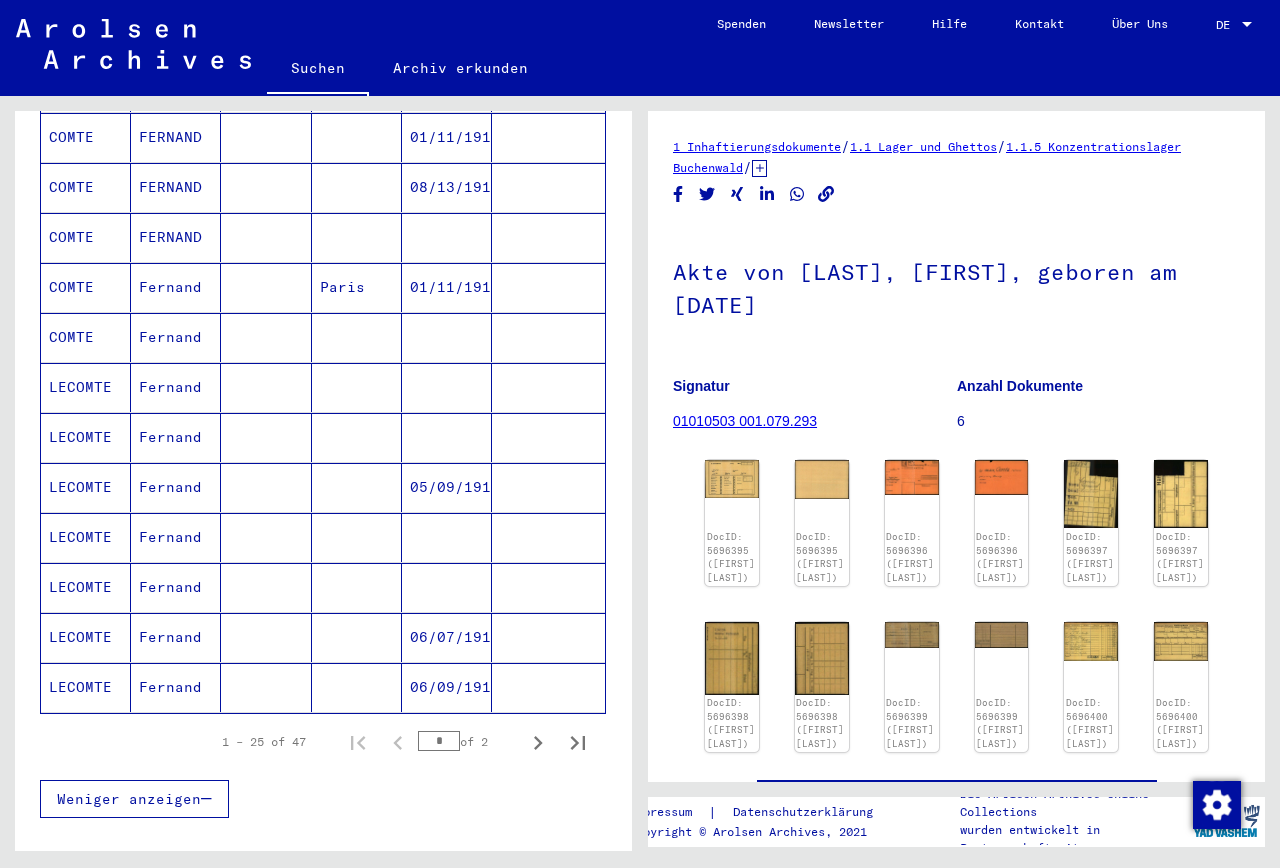 click on "LECOMTE" at bounding box center (86, 537) 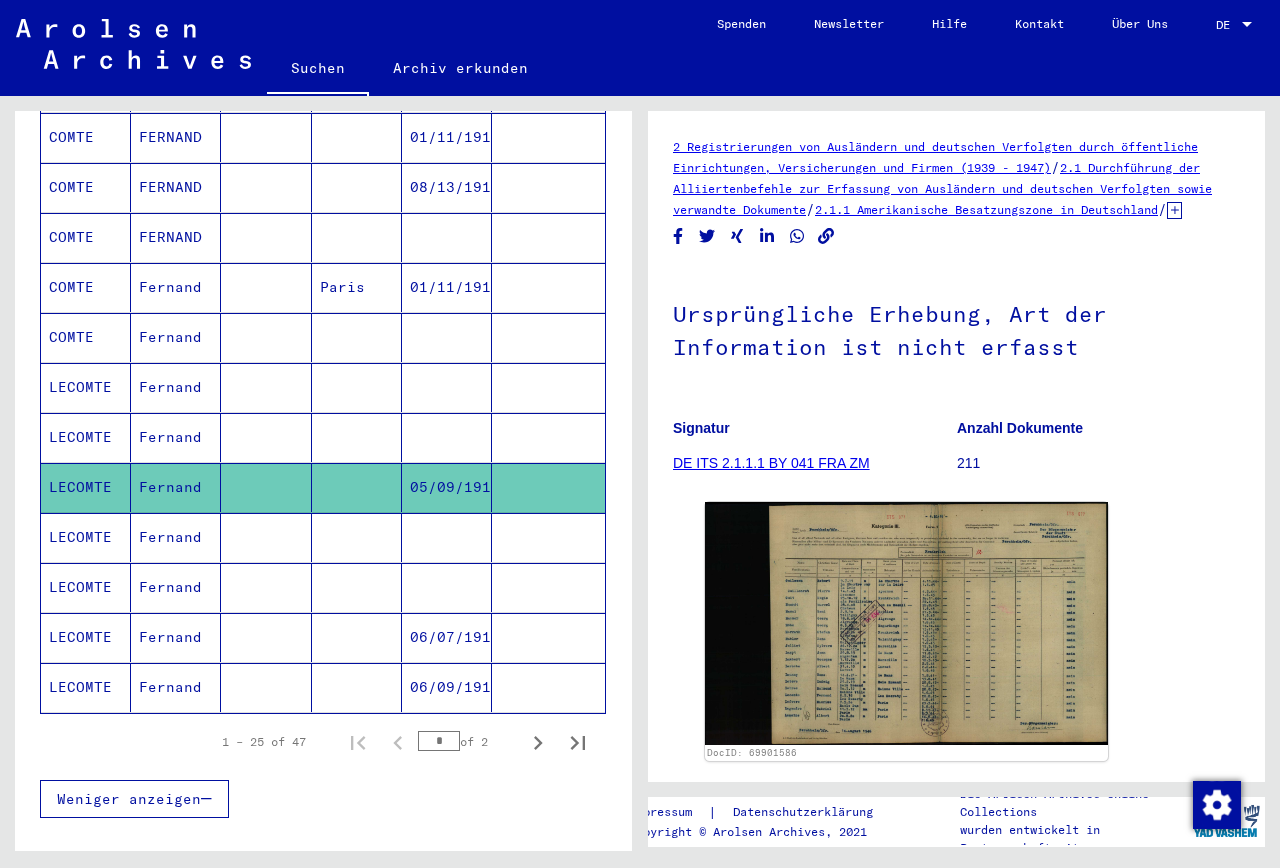 scroll, scrollTop: 0, scrollLeft: 0, axis: both 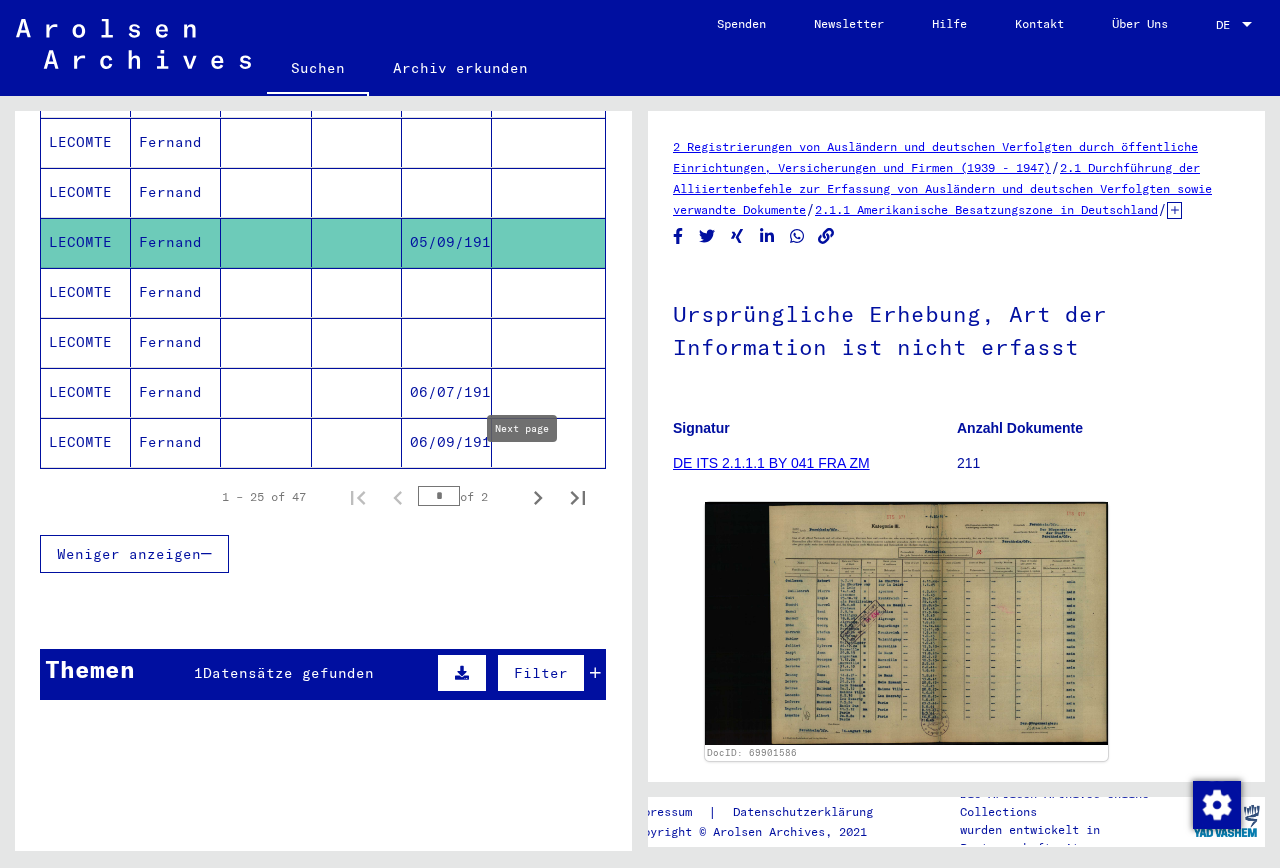 click 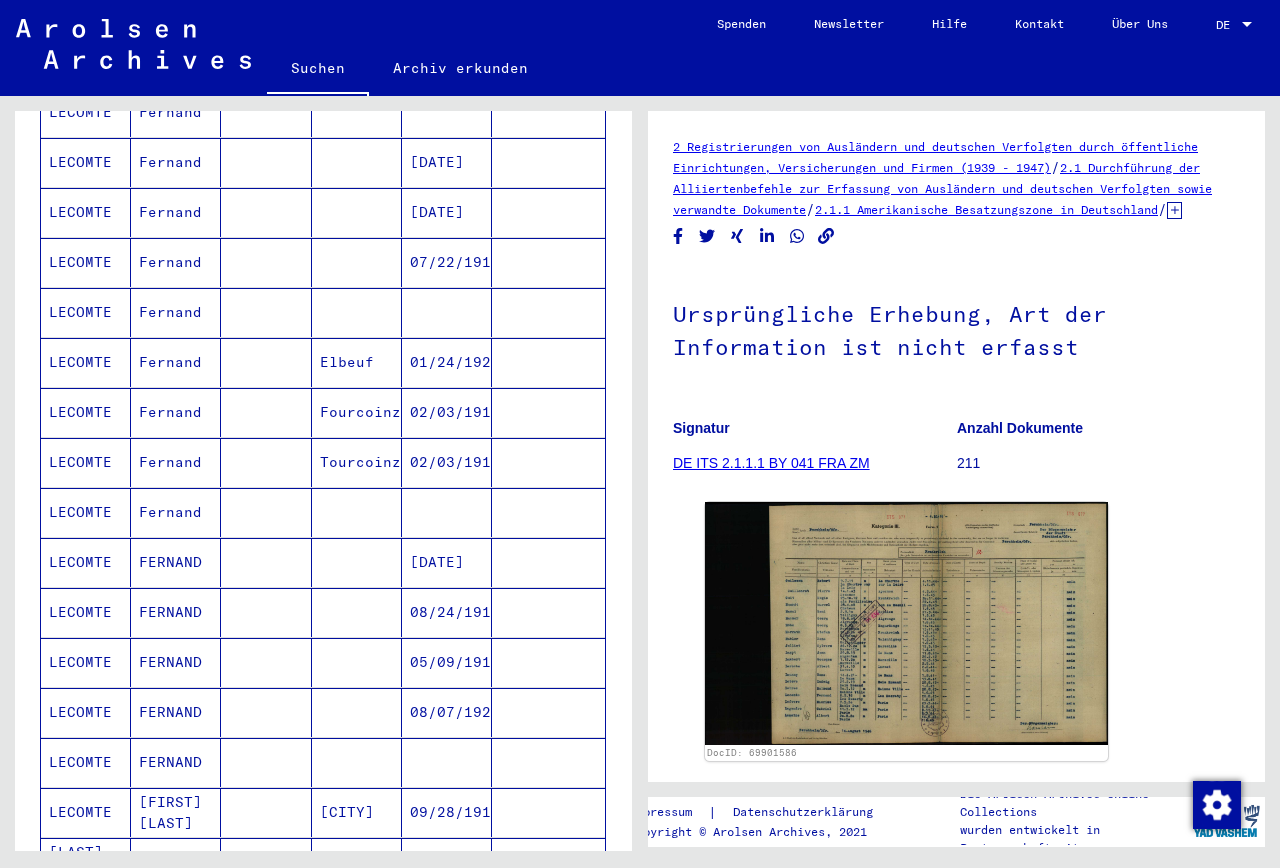 scroll, scrollTop: 558, scrollLeft: 0, axis: vertical 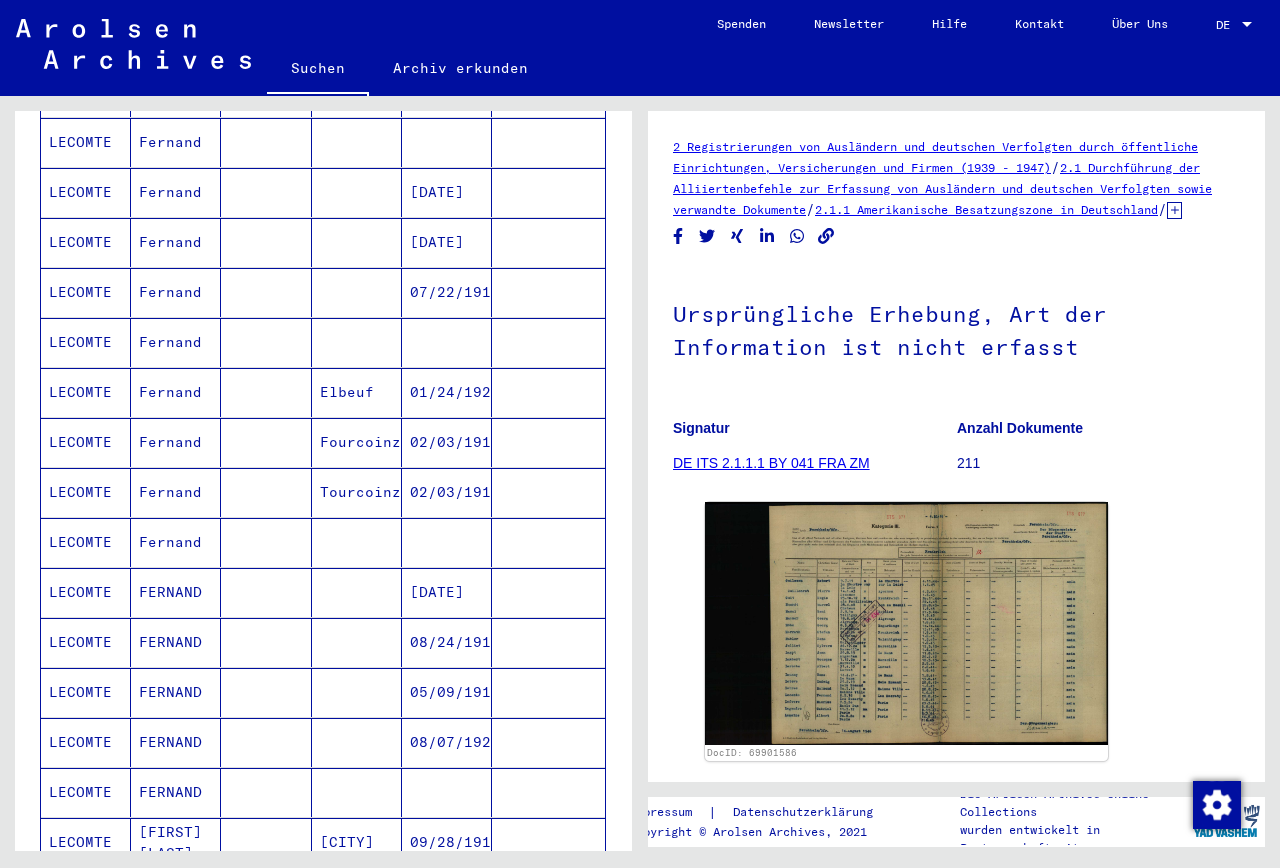 click on "LECOMTE" at bounding box center [86, 492] 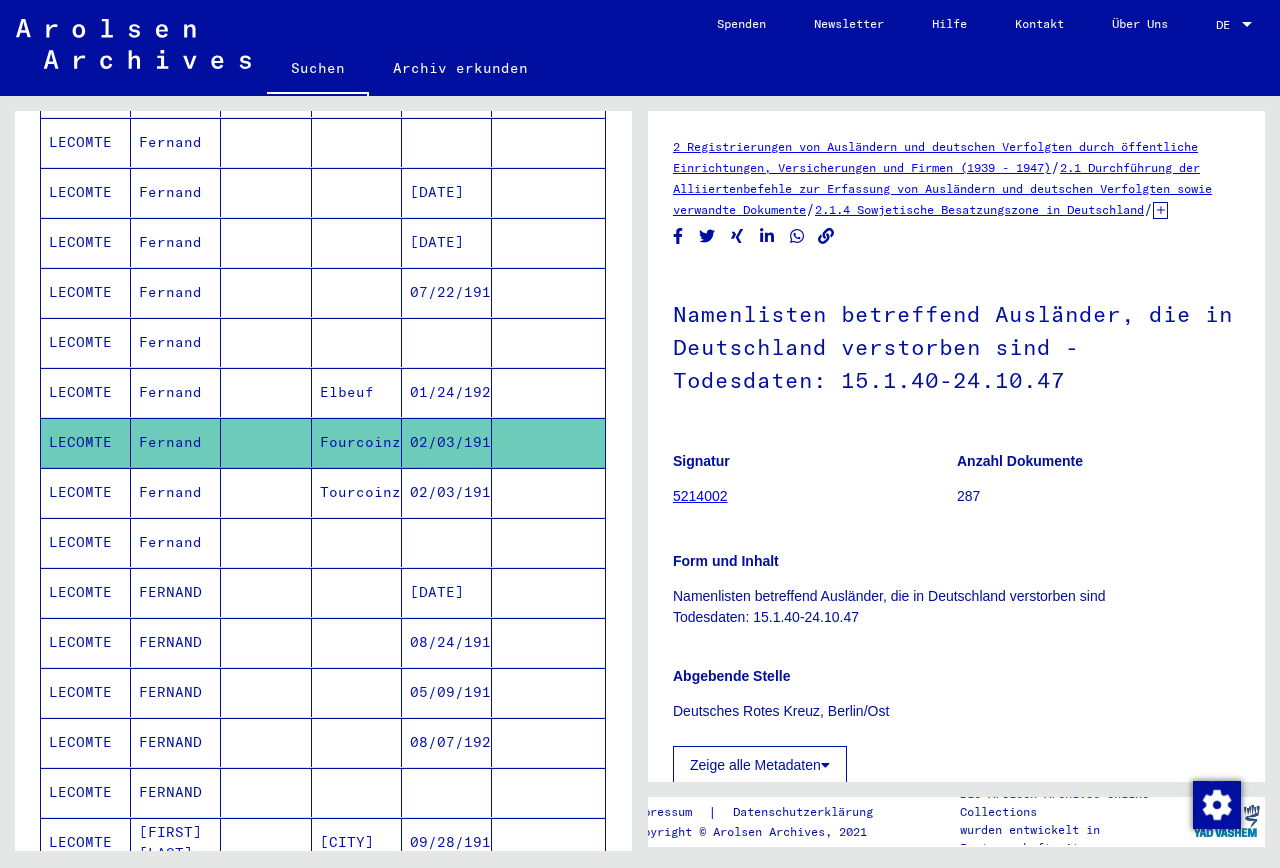 scroll, scrollTop: 0, scrollLeft: 0, axis: both 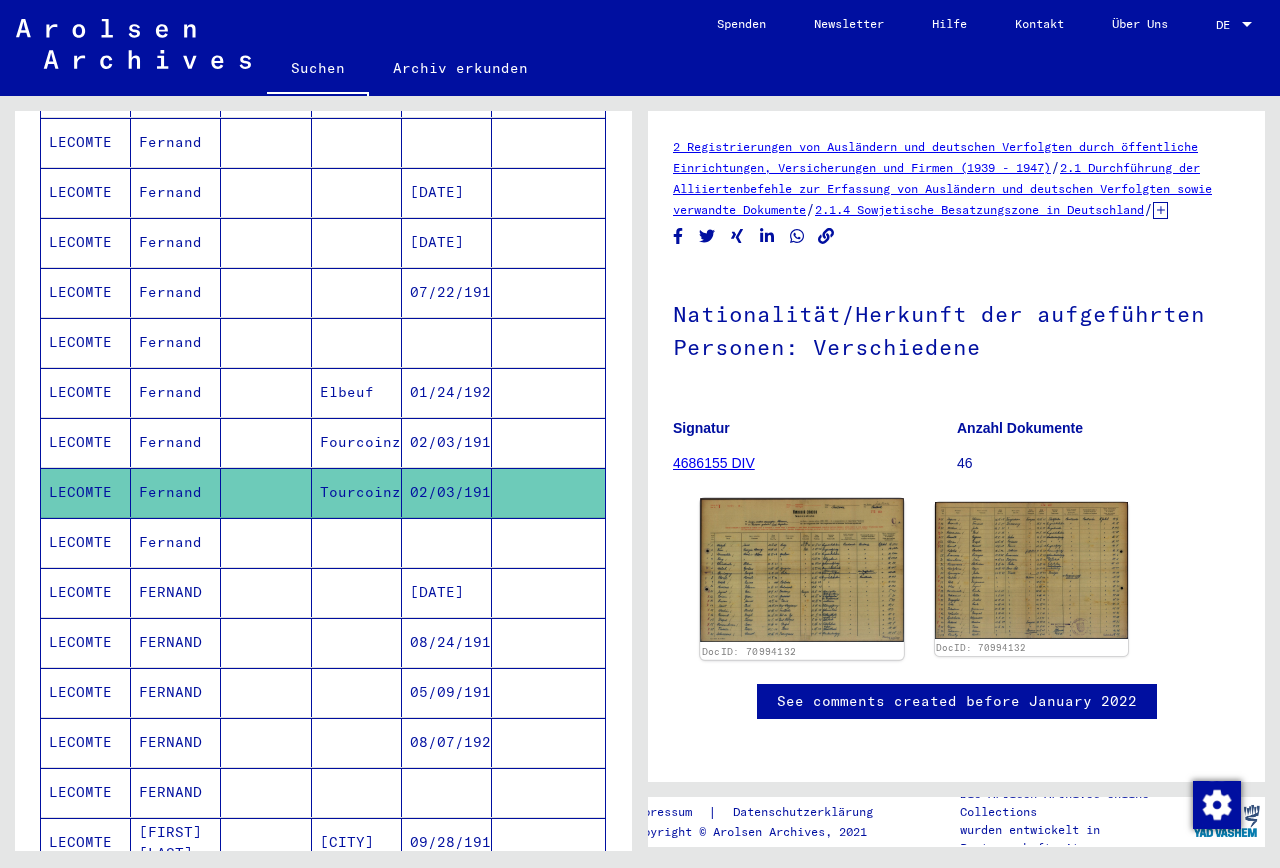 click 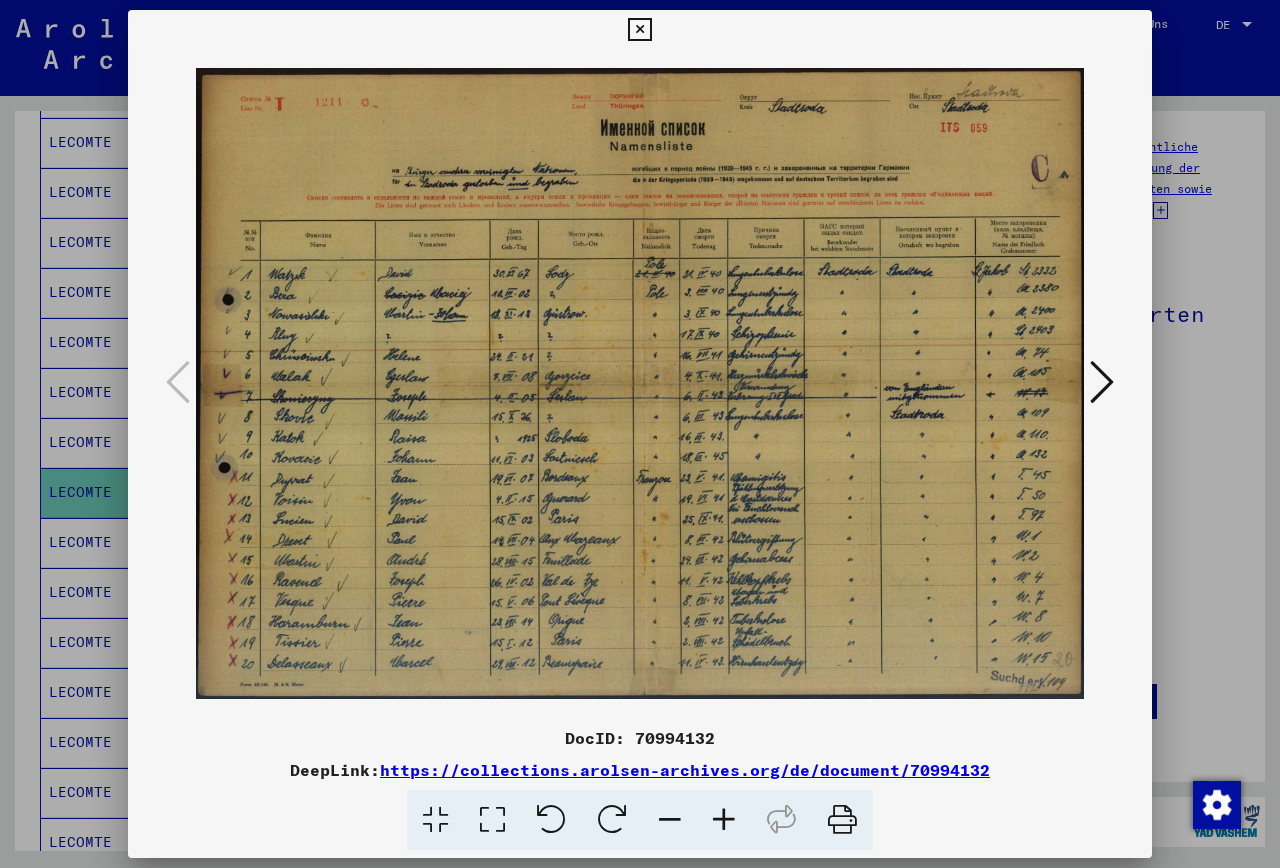 click at bounding box center [640, 434] 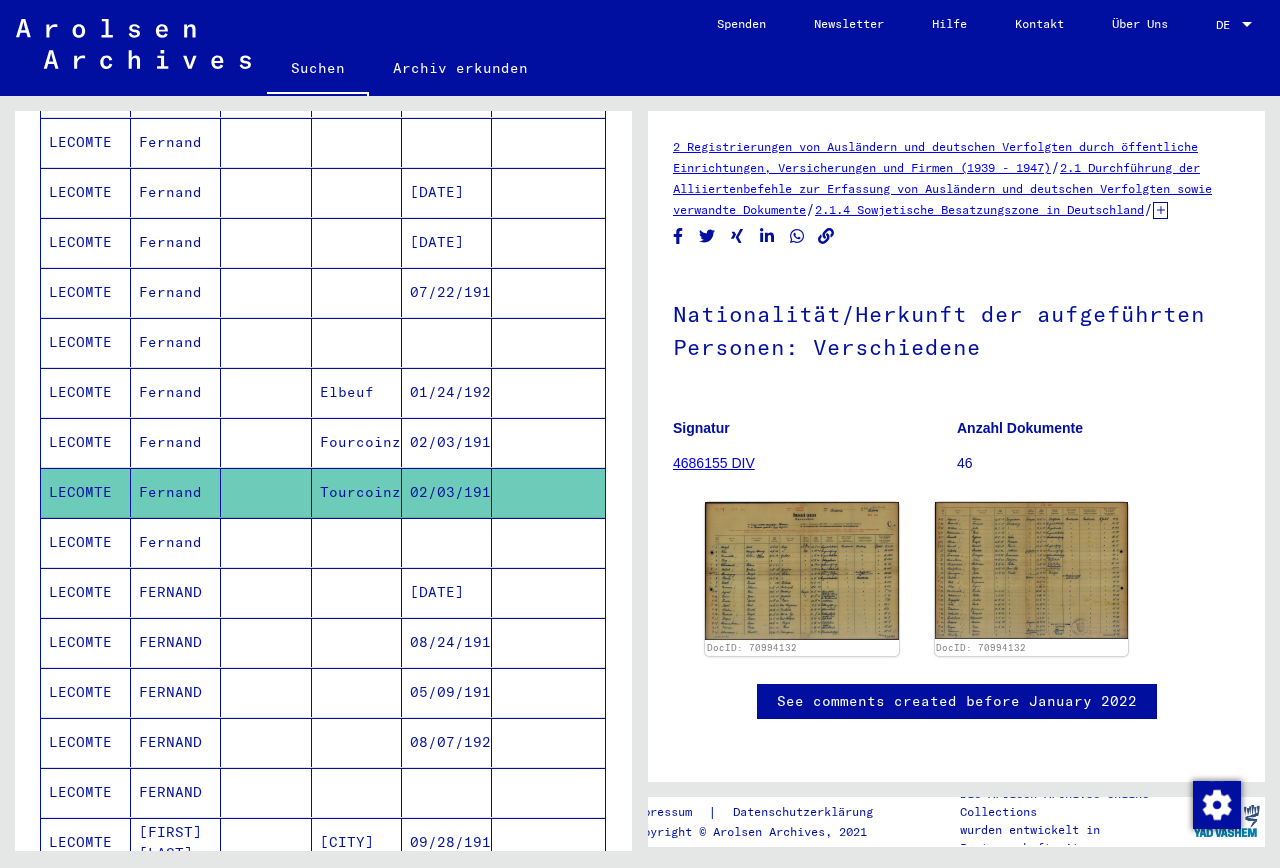 click on "02/03/1911" at bounding box center (447, 492) 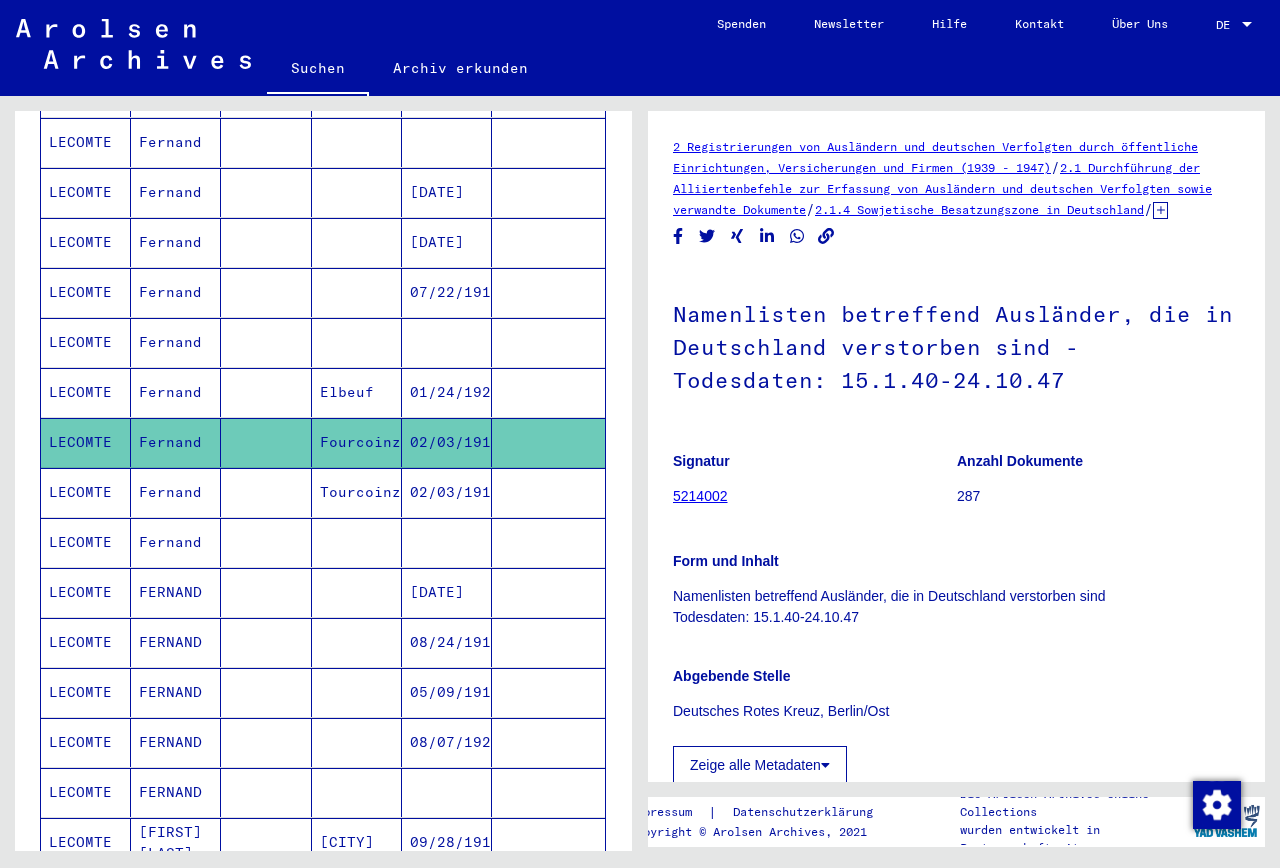 scroll, scrollTop: 0, scrollLeft: 0, axis: both 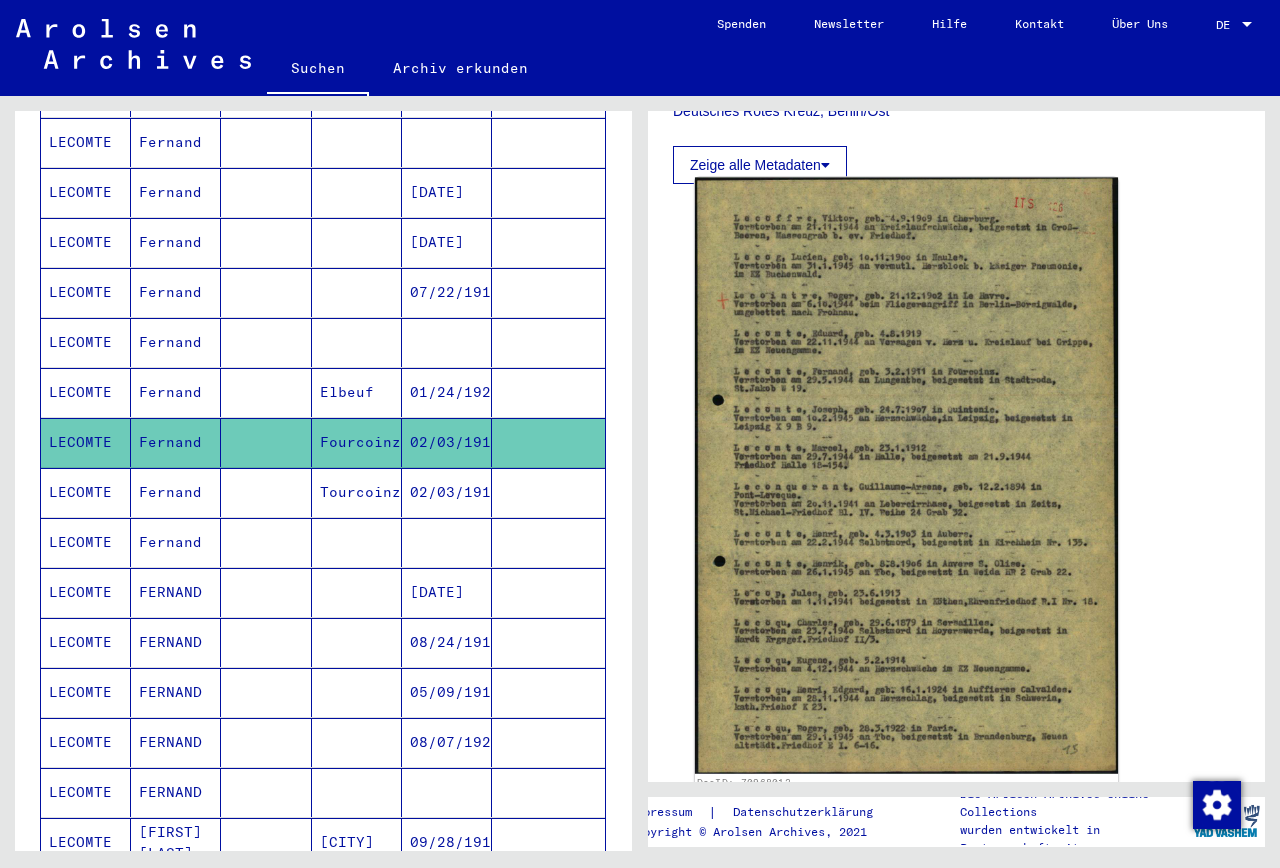 click 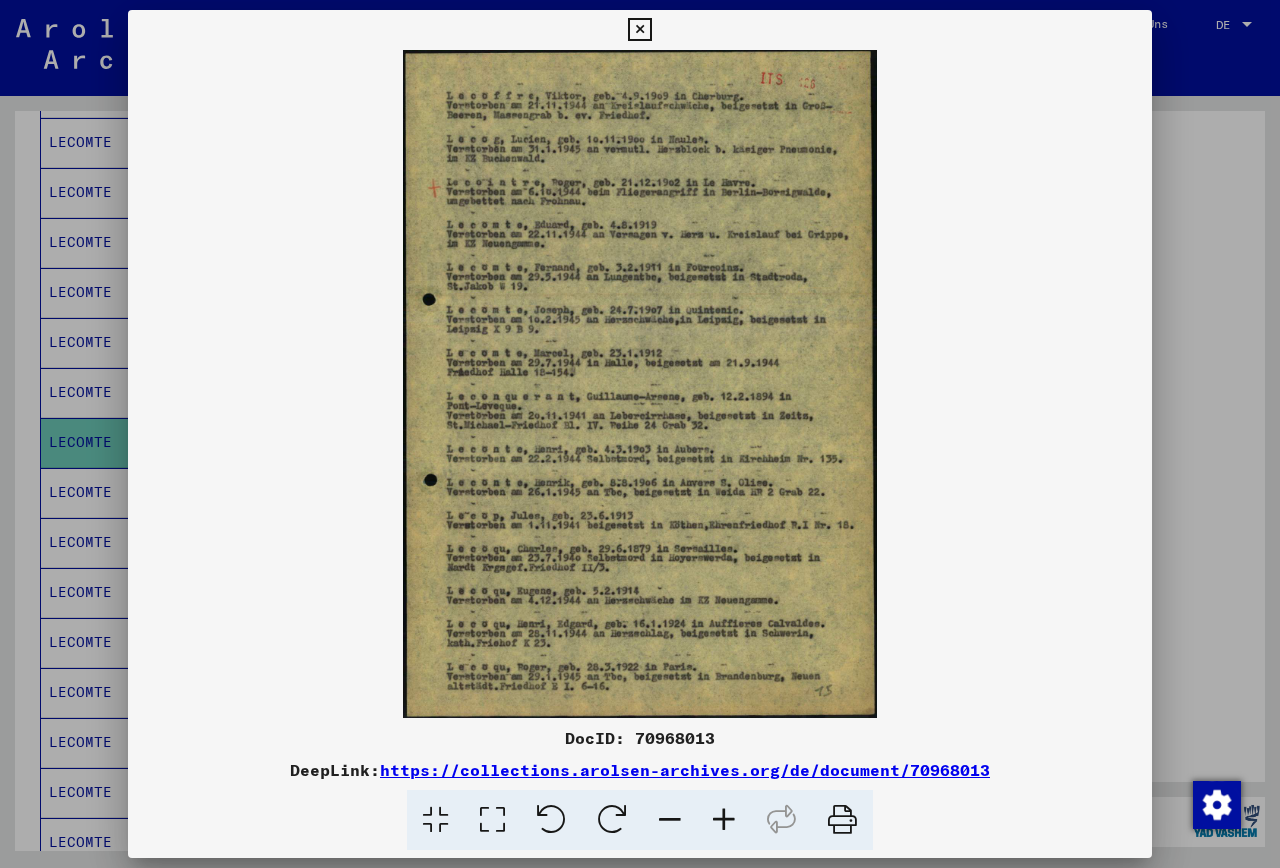 click at bounding box center [724, 820] 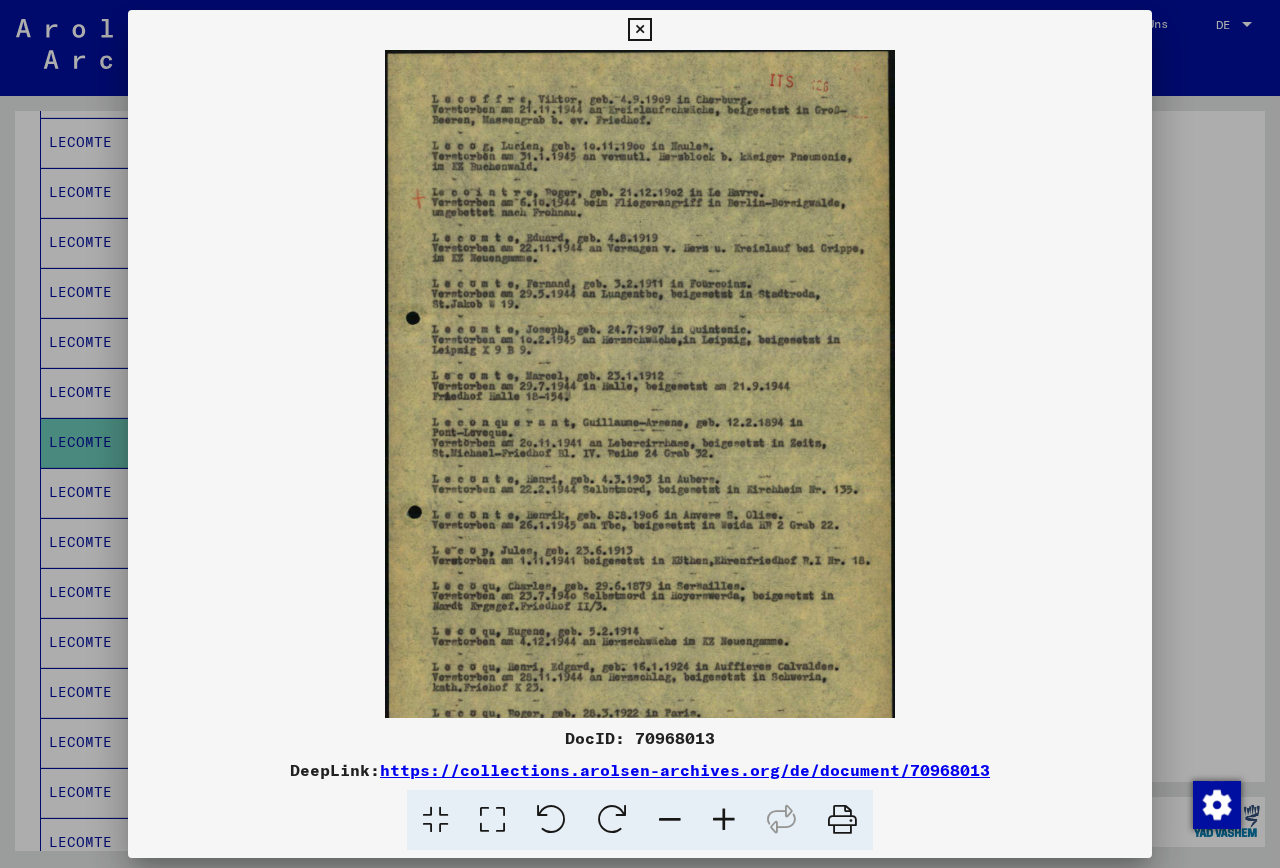 click at bounding box center (724, 820) 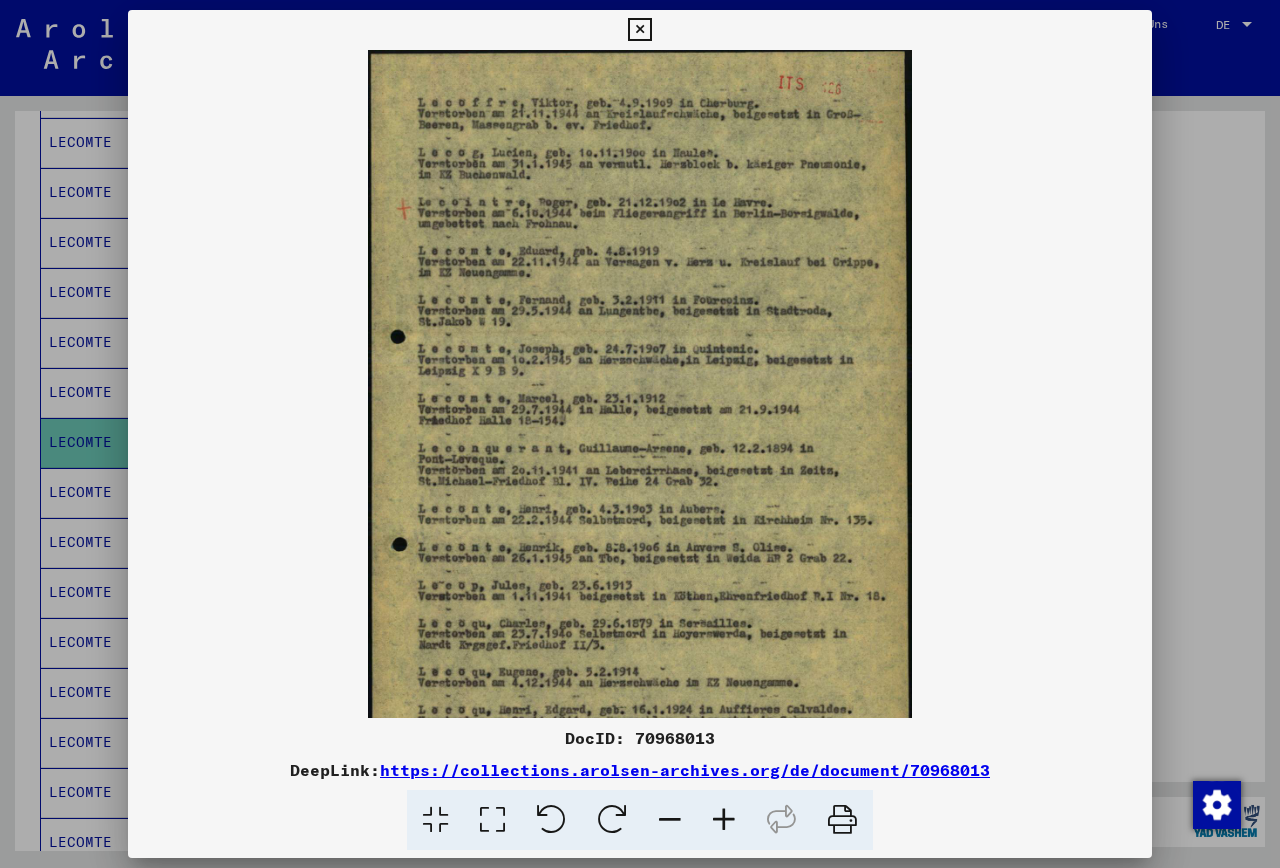 click at bounding box center [724, 820] 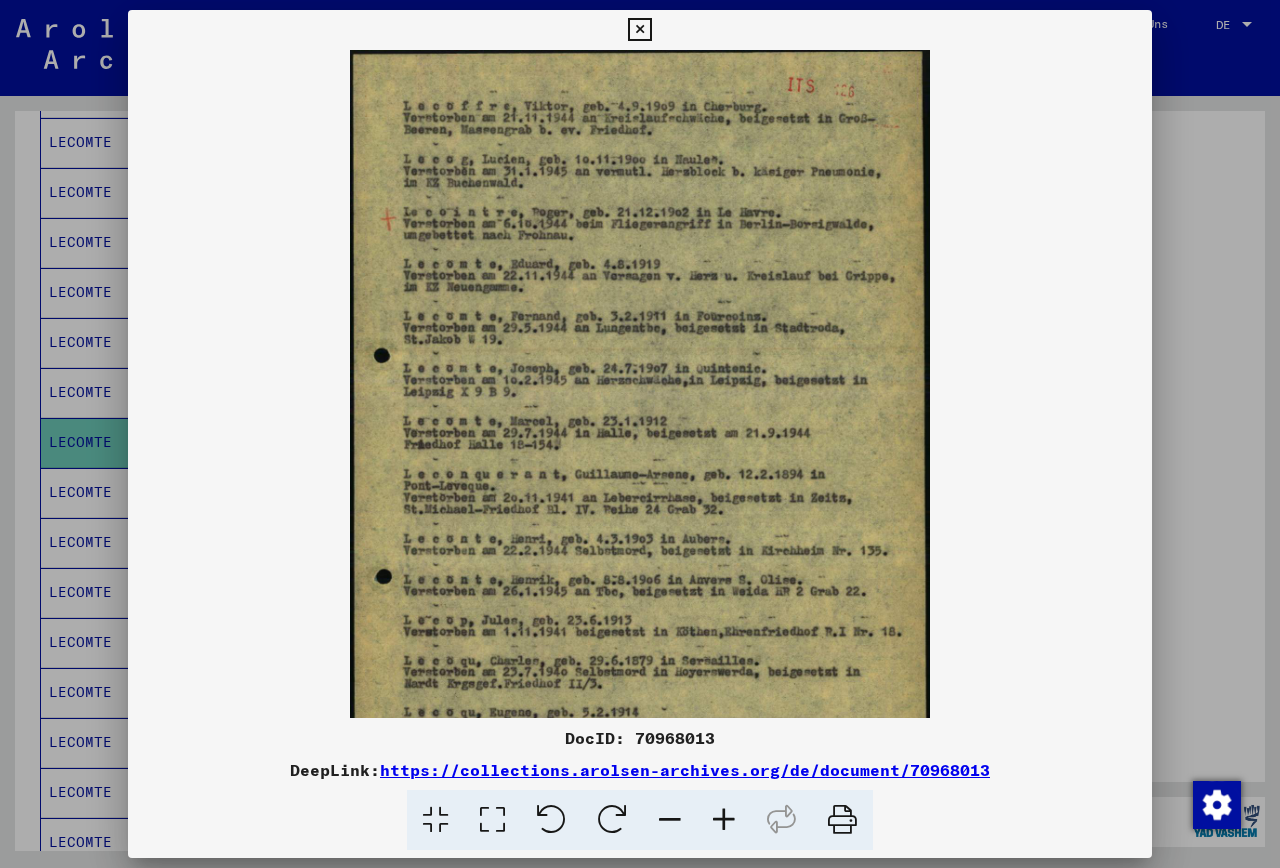 click at bounding box center (724, 820) 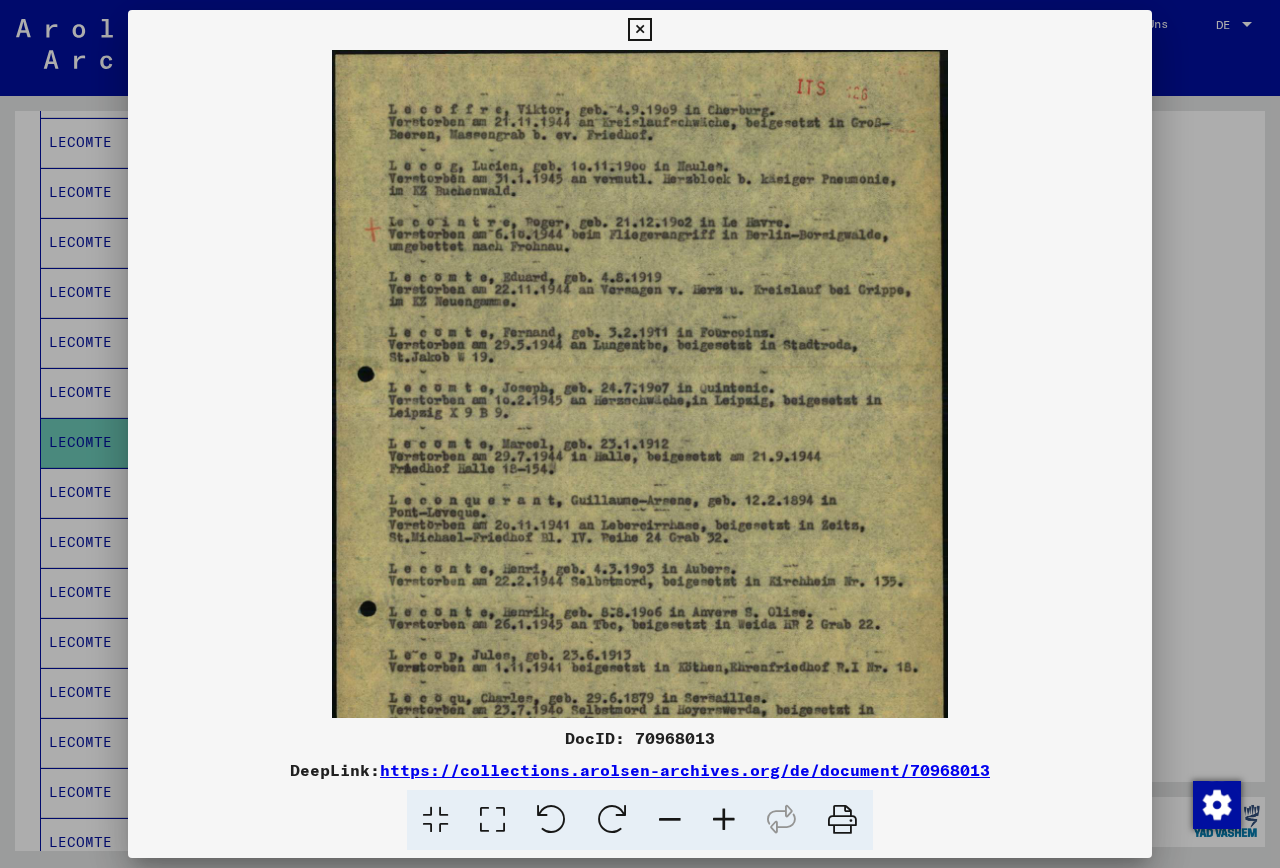 click at bounding box center (724, 820) 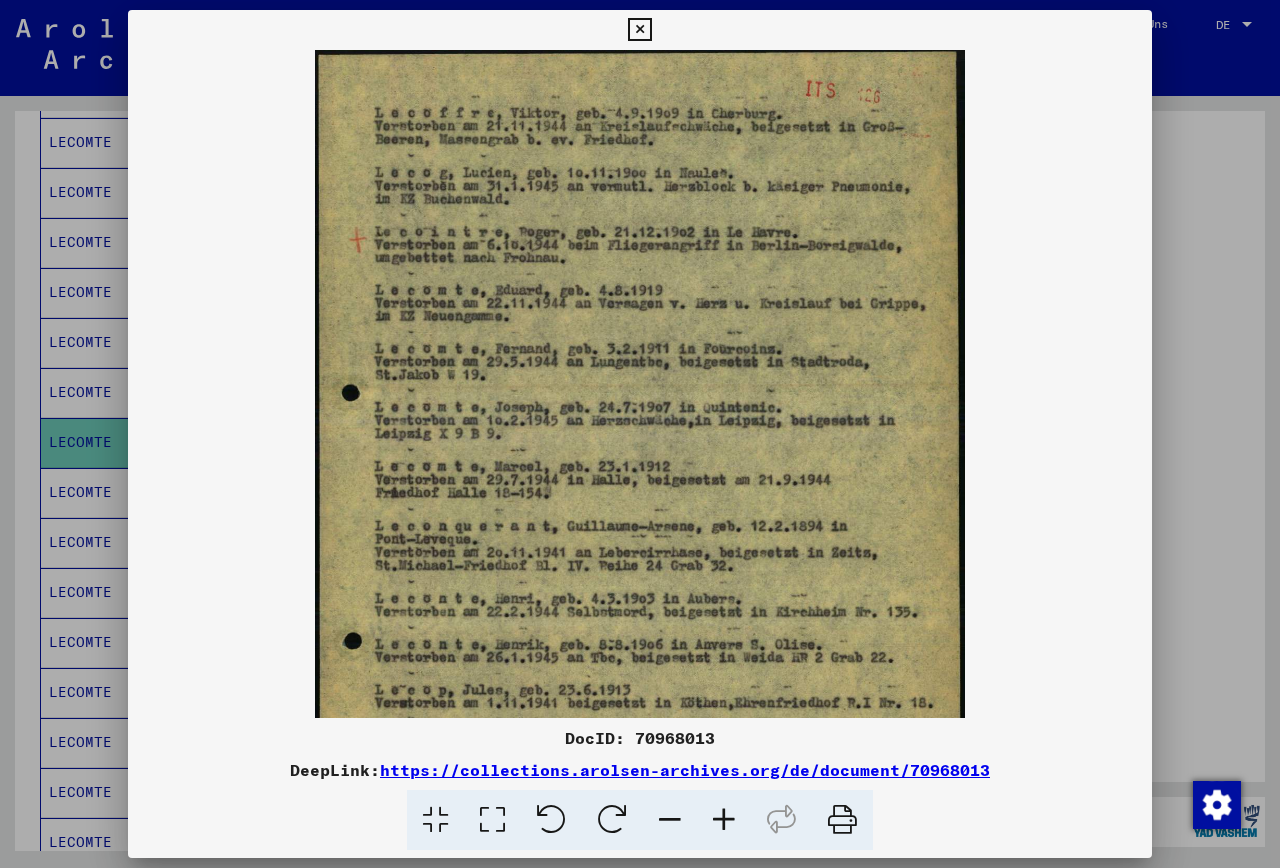 click at bounding box center [724, 820] 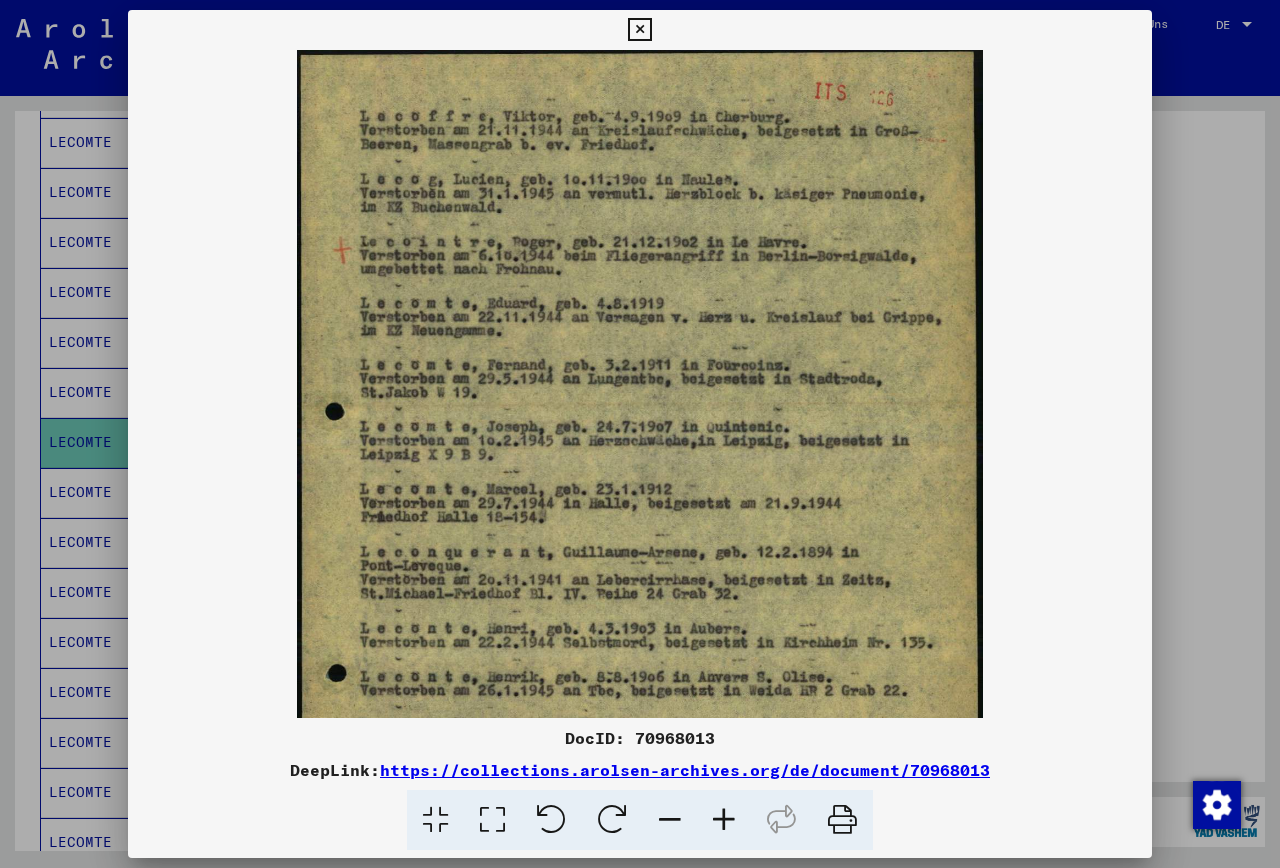 click at bounding box center [724, 820] 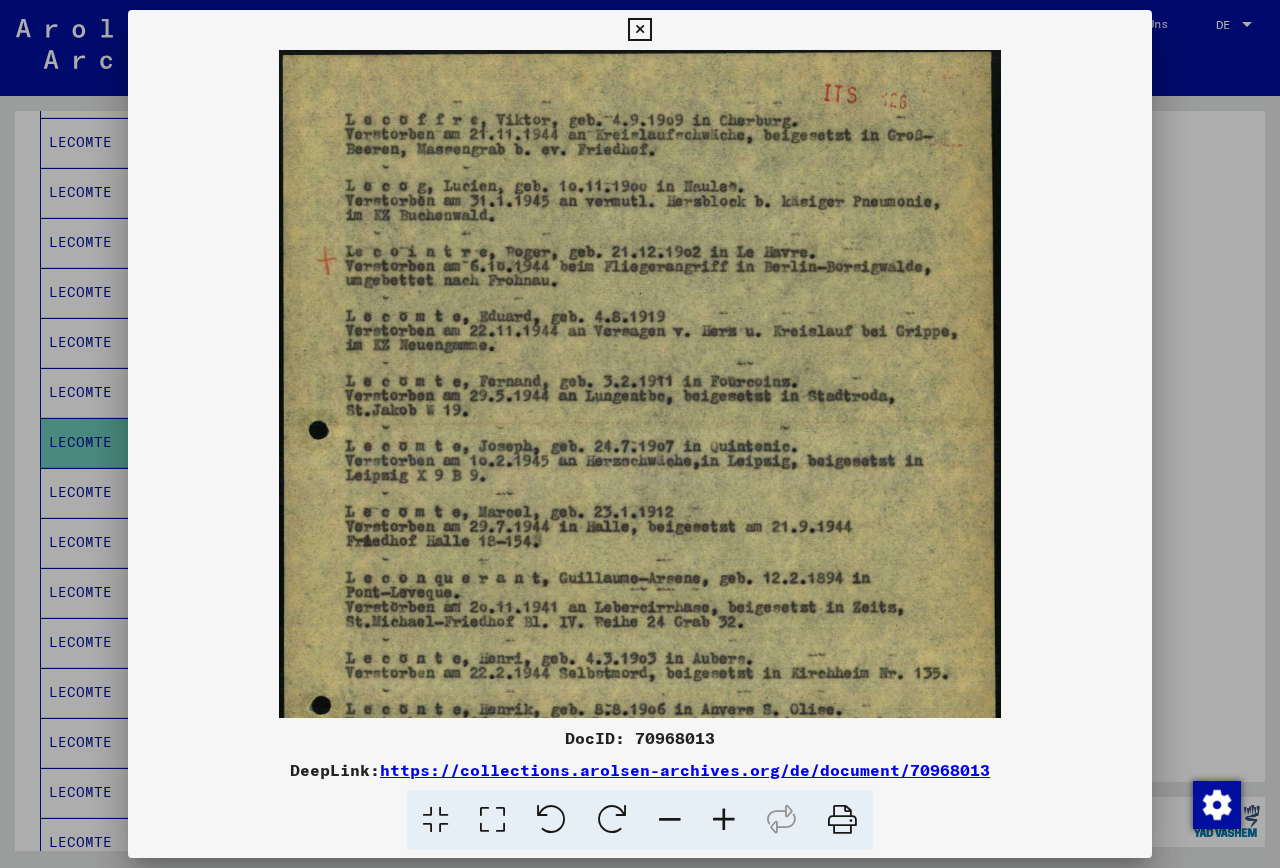 click at bounding box center [724, 820] 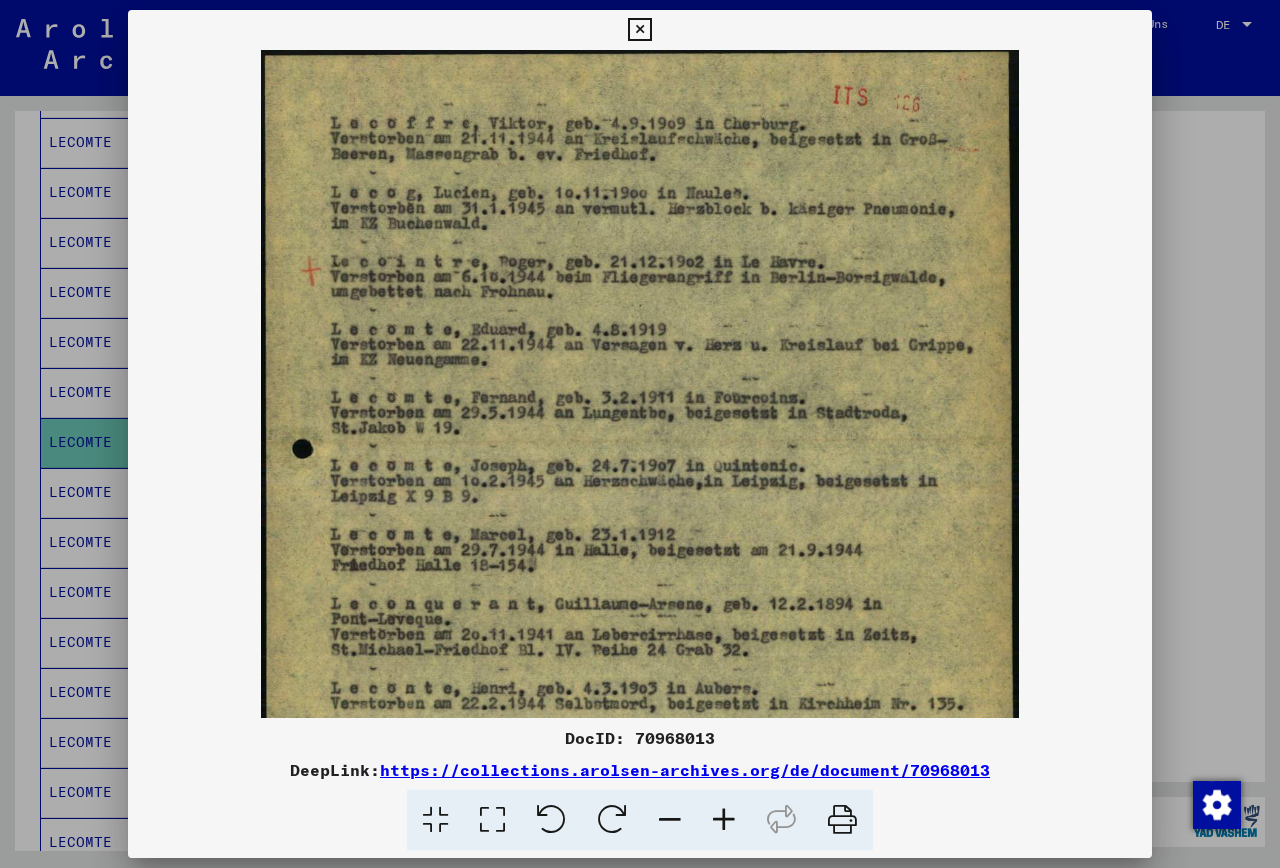 click at bounding box center (724, 820) 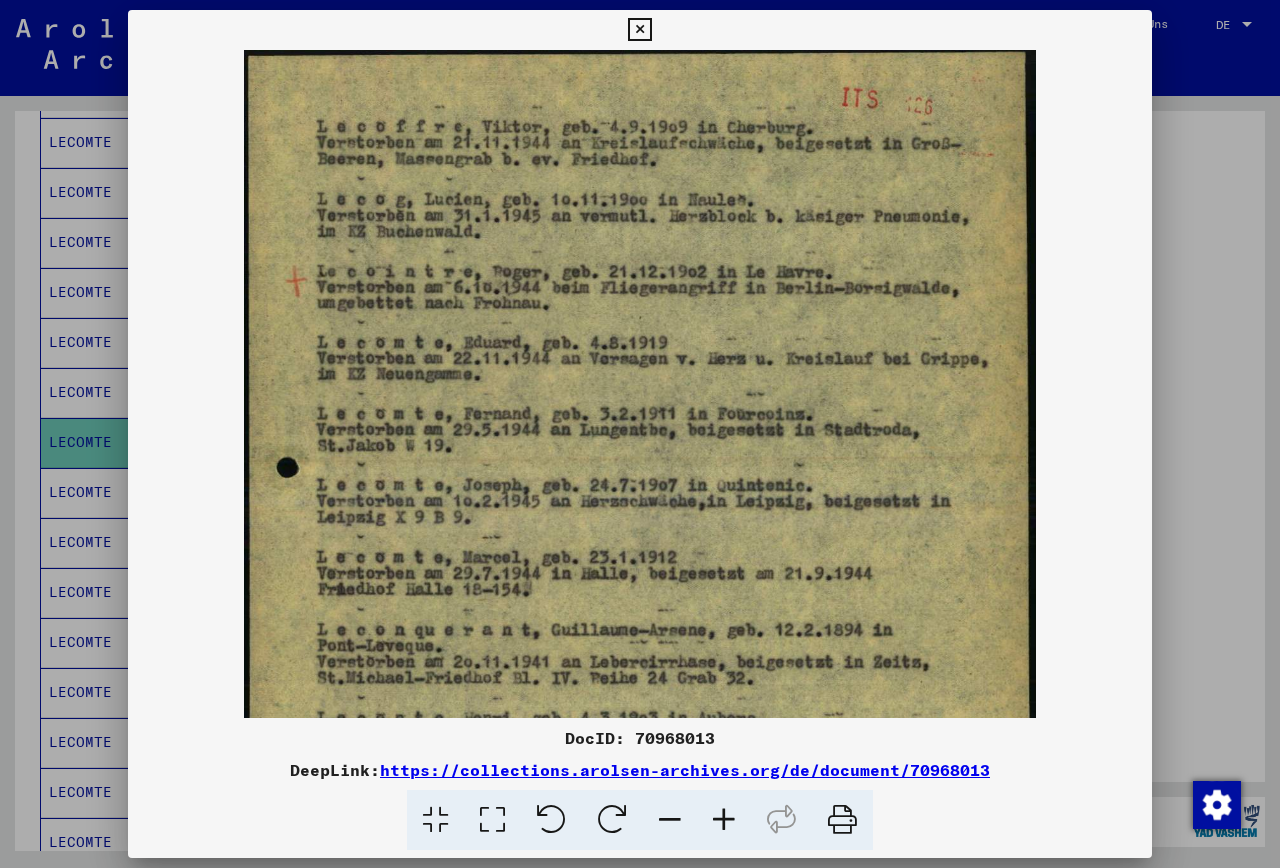 click at bounding box center [724, 820] 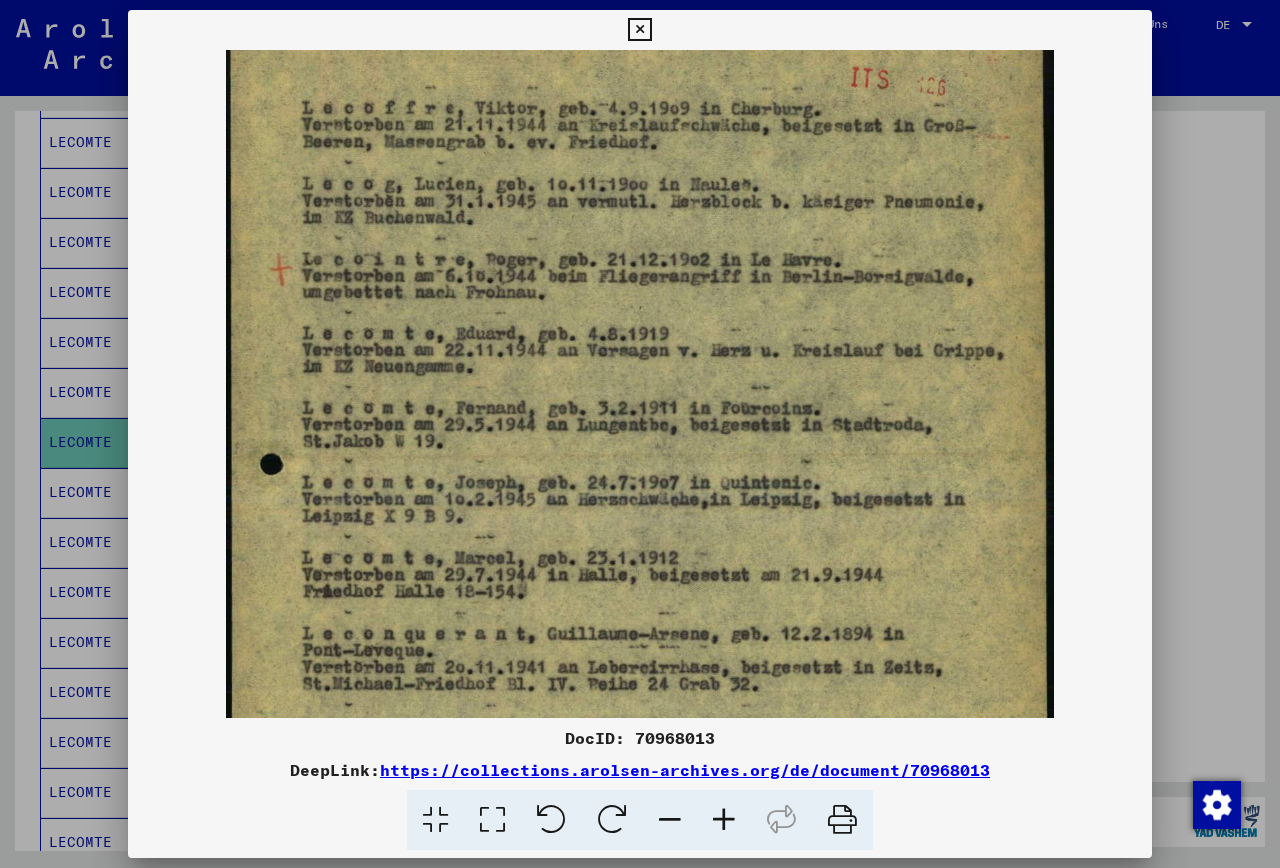 drag, startPoint x: 494, startPoint y: 535, endPoint x: 477, endPoint y: 507, distance: 32.75668 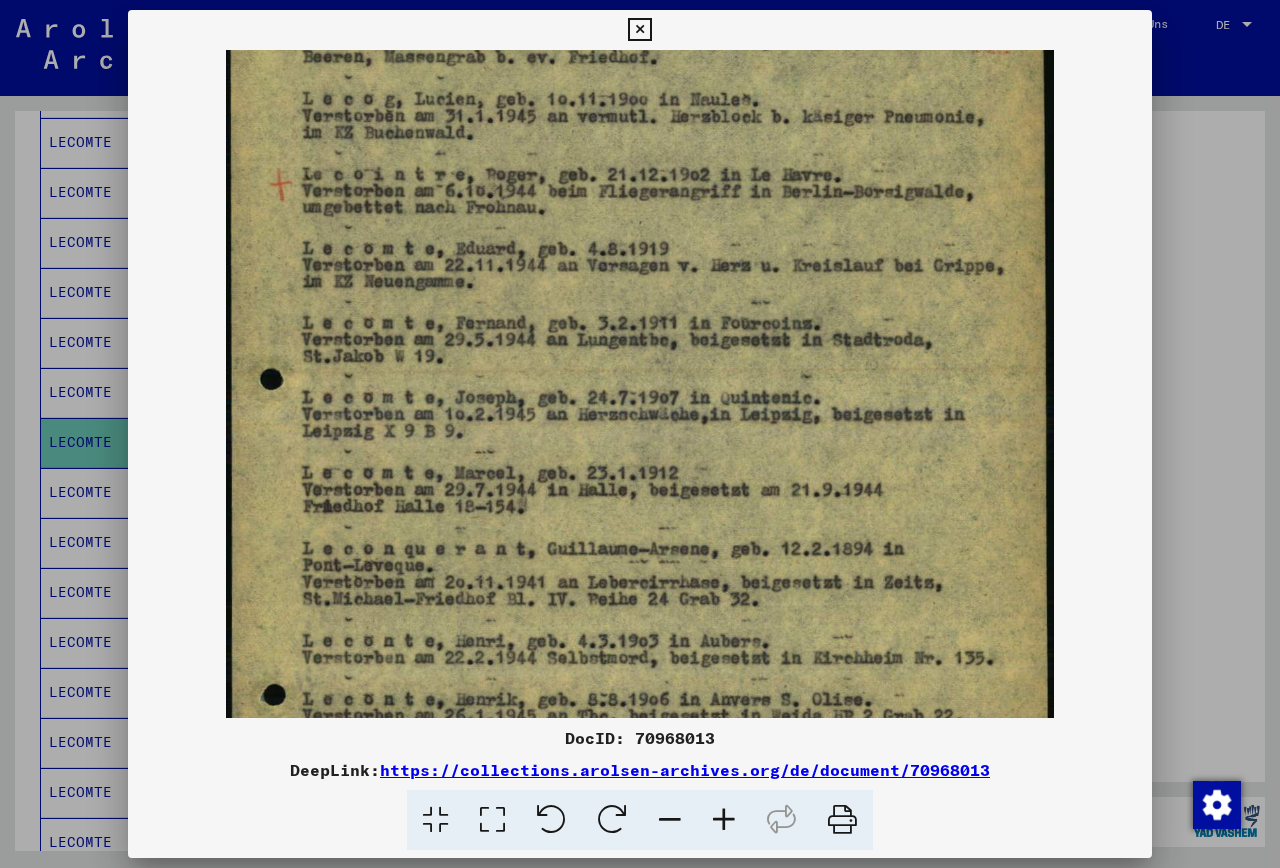 drag, startPoint x: 495, startPoint y: 542, endPoint x: 494, endPoint y: 463, distance: 79.00633 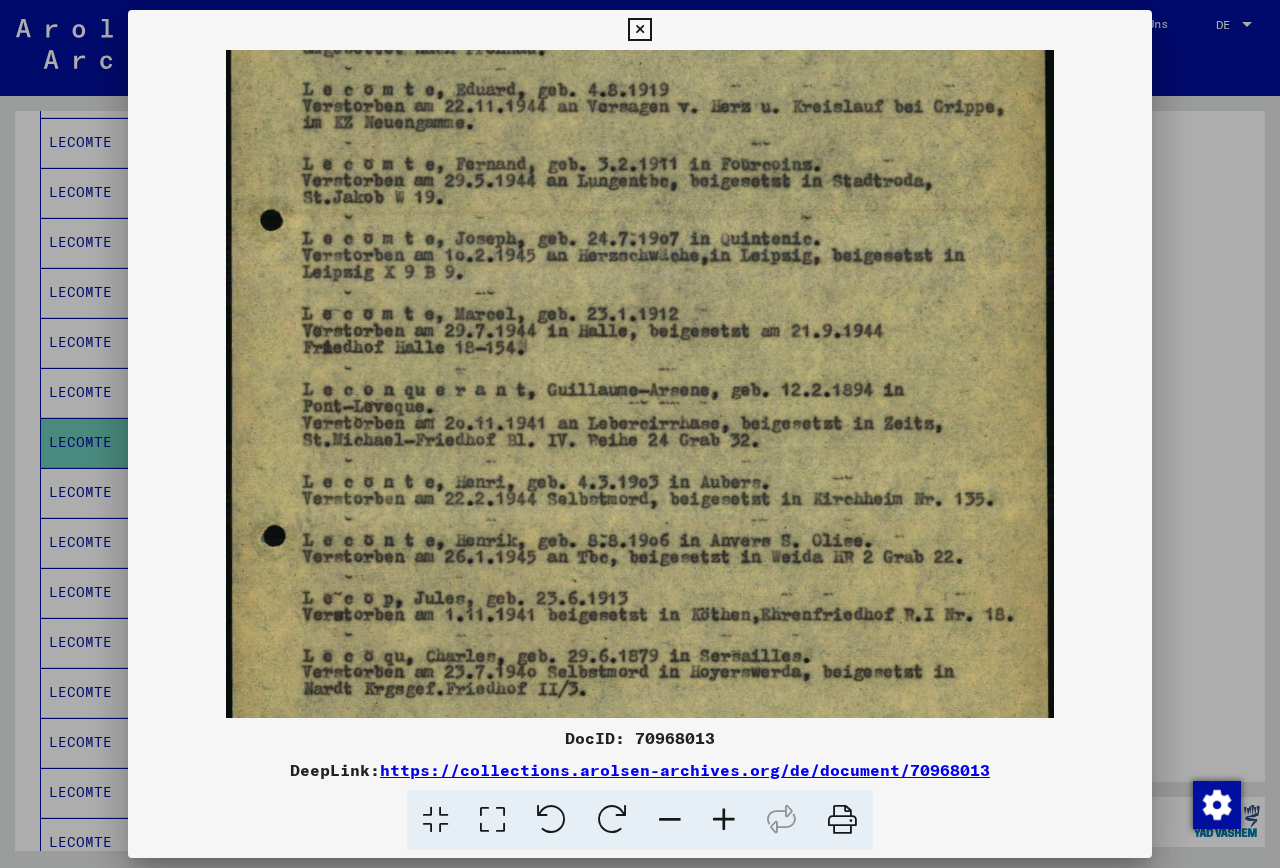 scroll, scrollTop: 270, scrollLeft: 0, axis: vertical 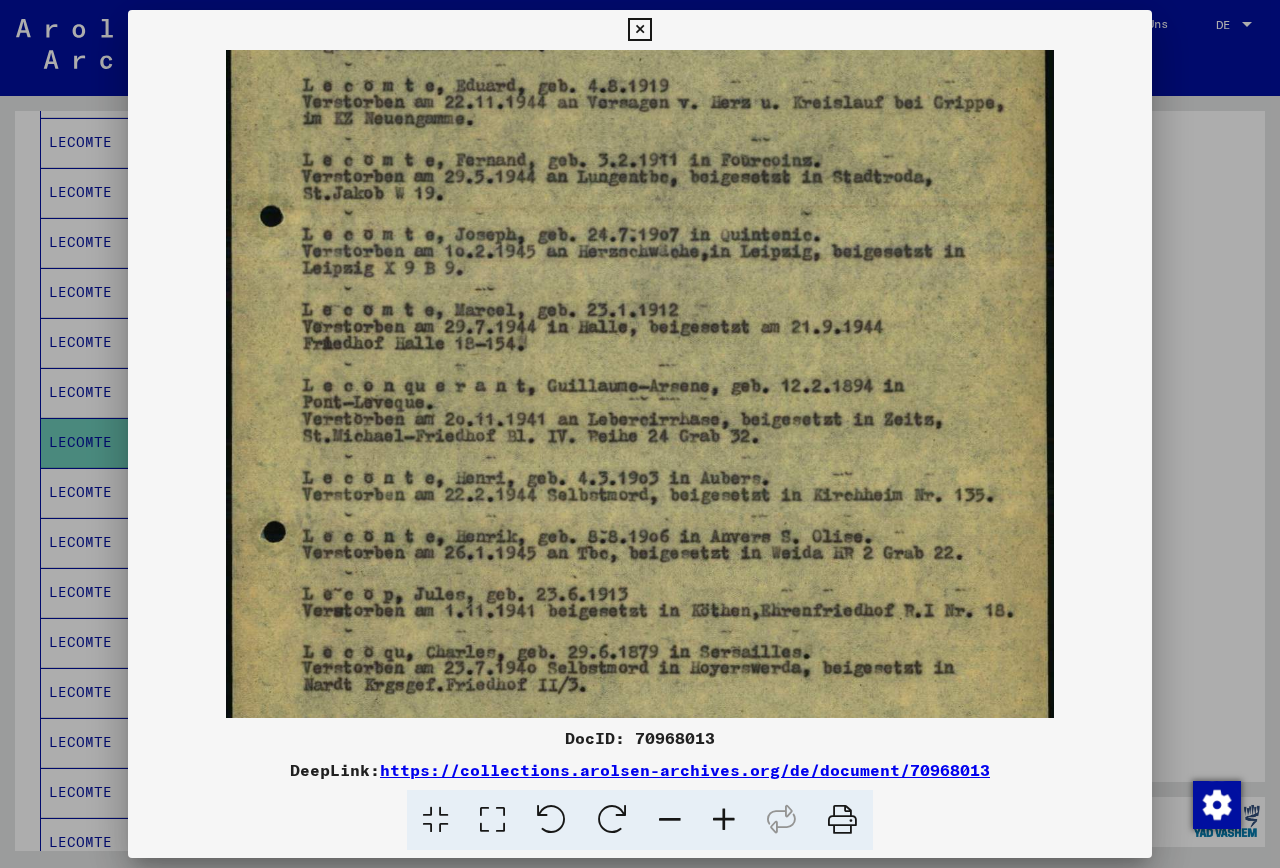 drag, startPoint x: 483, startPoint y: 563, endPoint x: 481, endPoint y: 400, distance: 163.01227 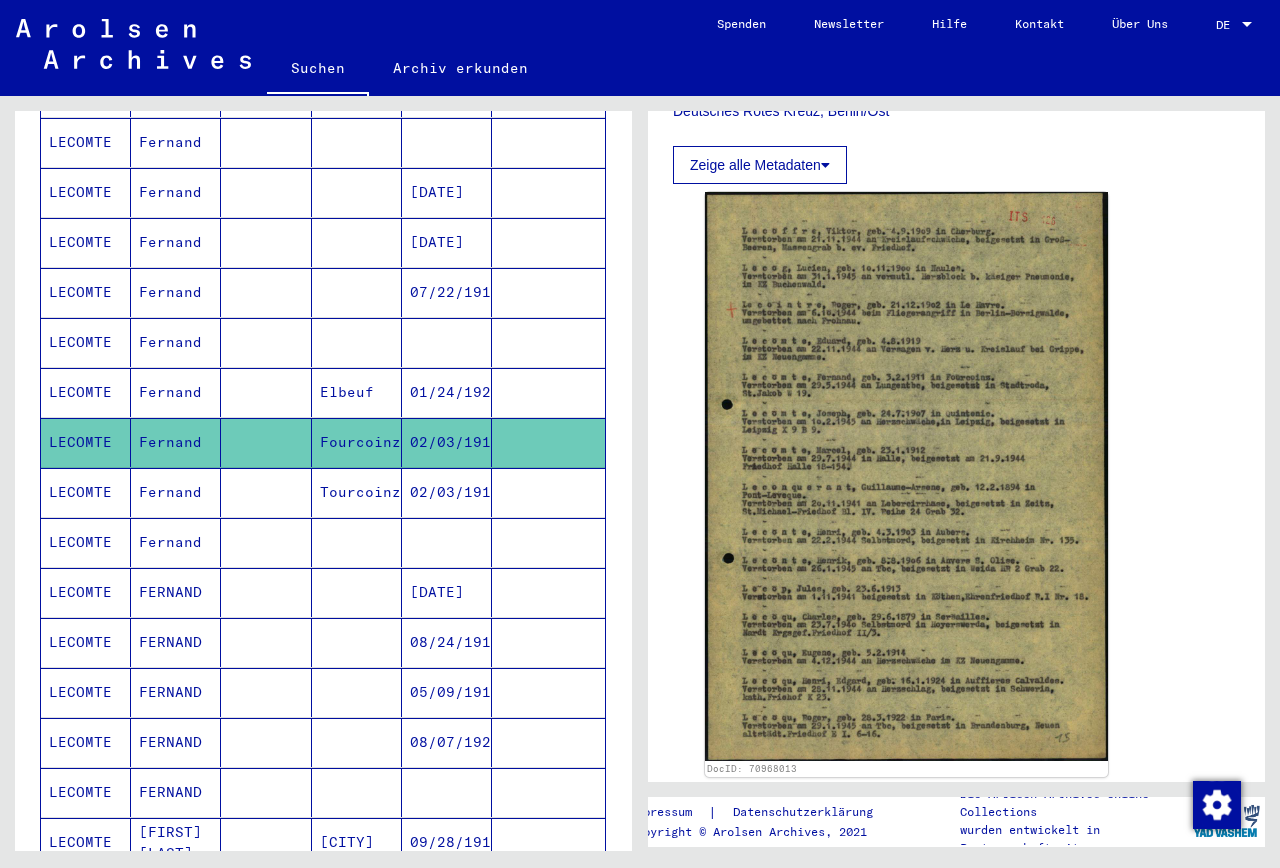 click on "LECOMTE" at bounding box center [86, 542] 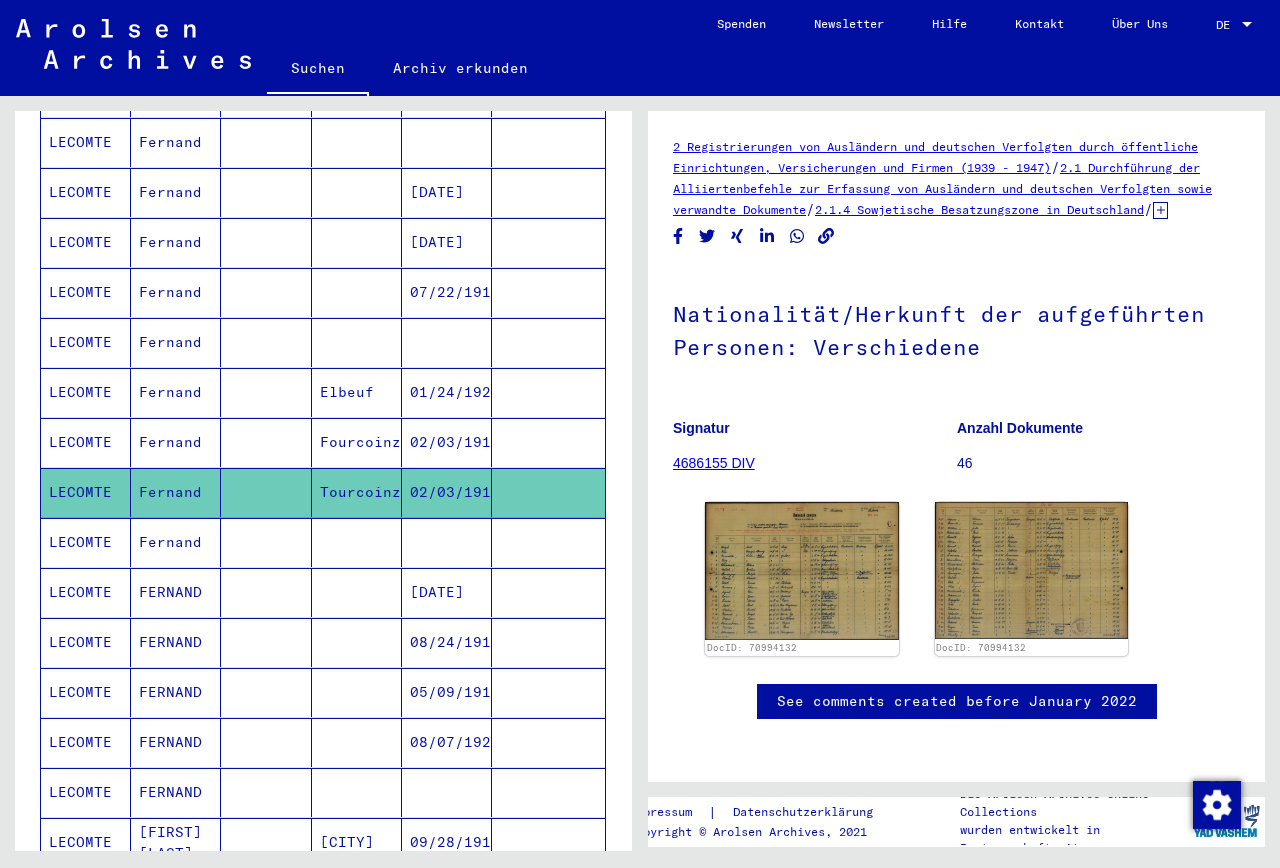 scroll, scrollTop: 0, scrollLeft: 0, axis: both 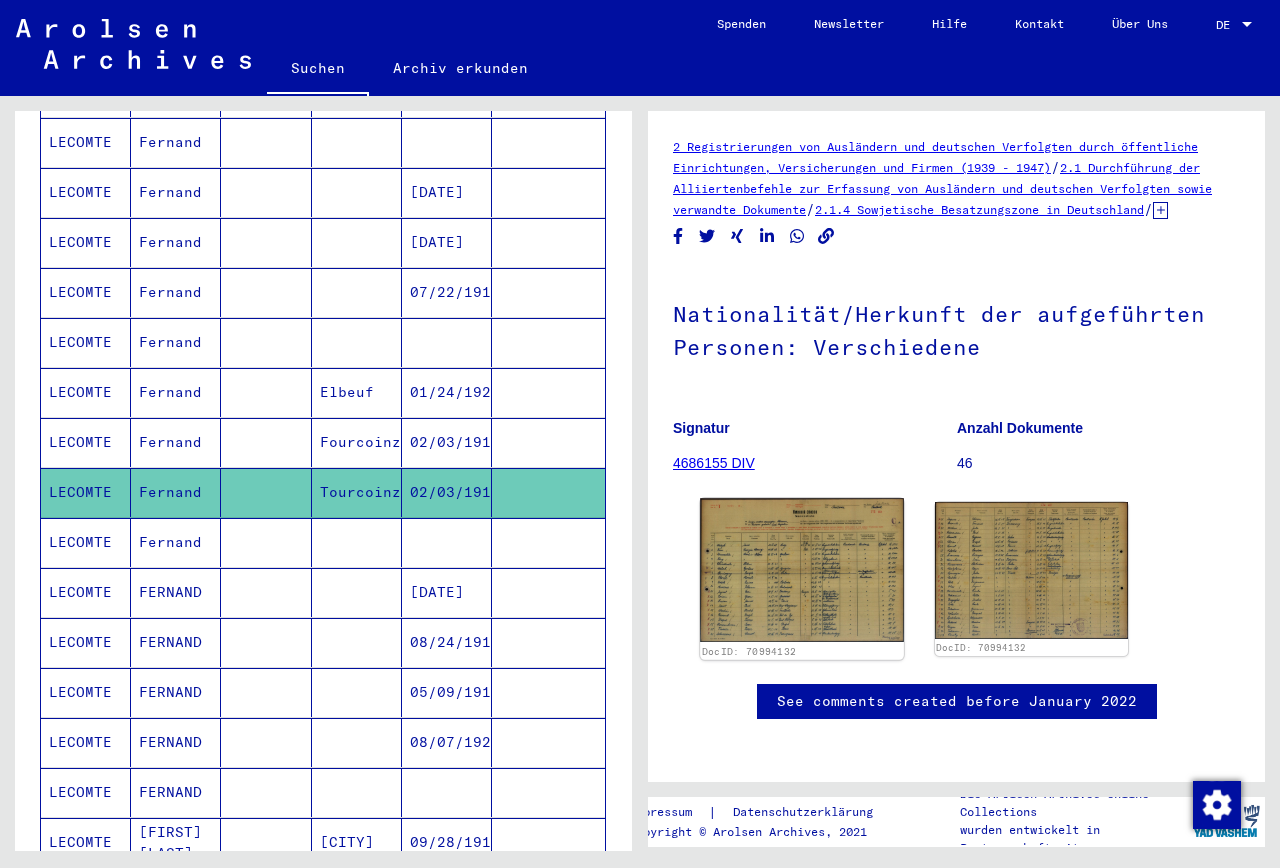 click 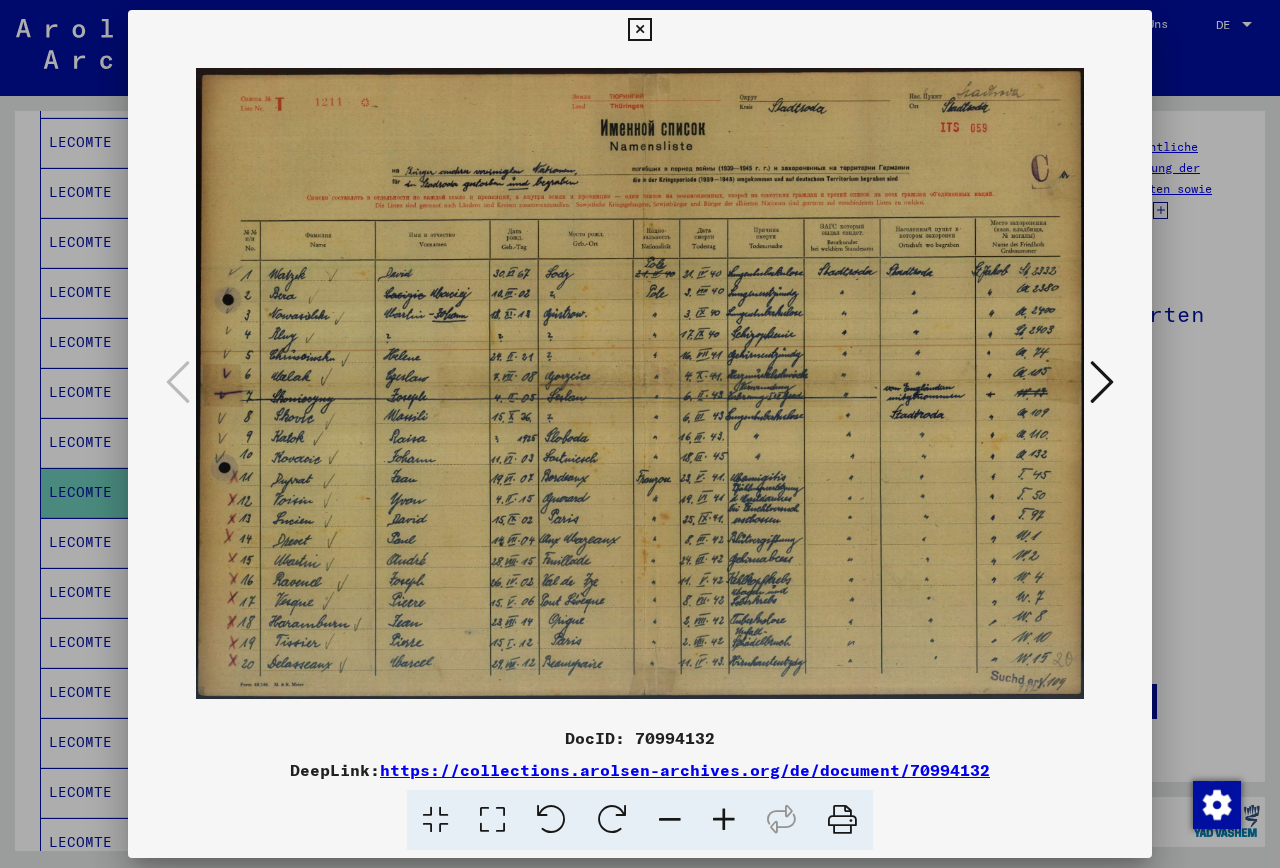 click at bounding box center (724, 820) 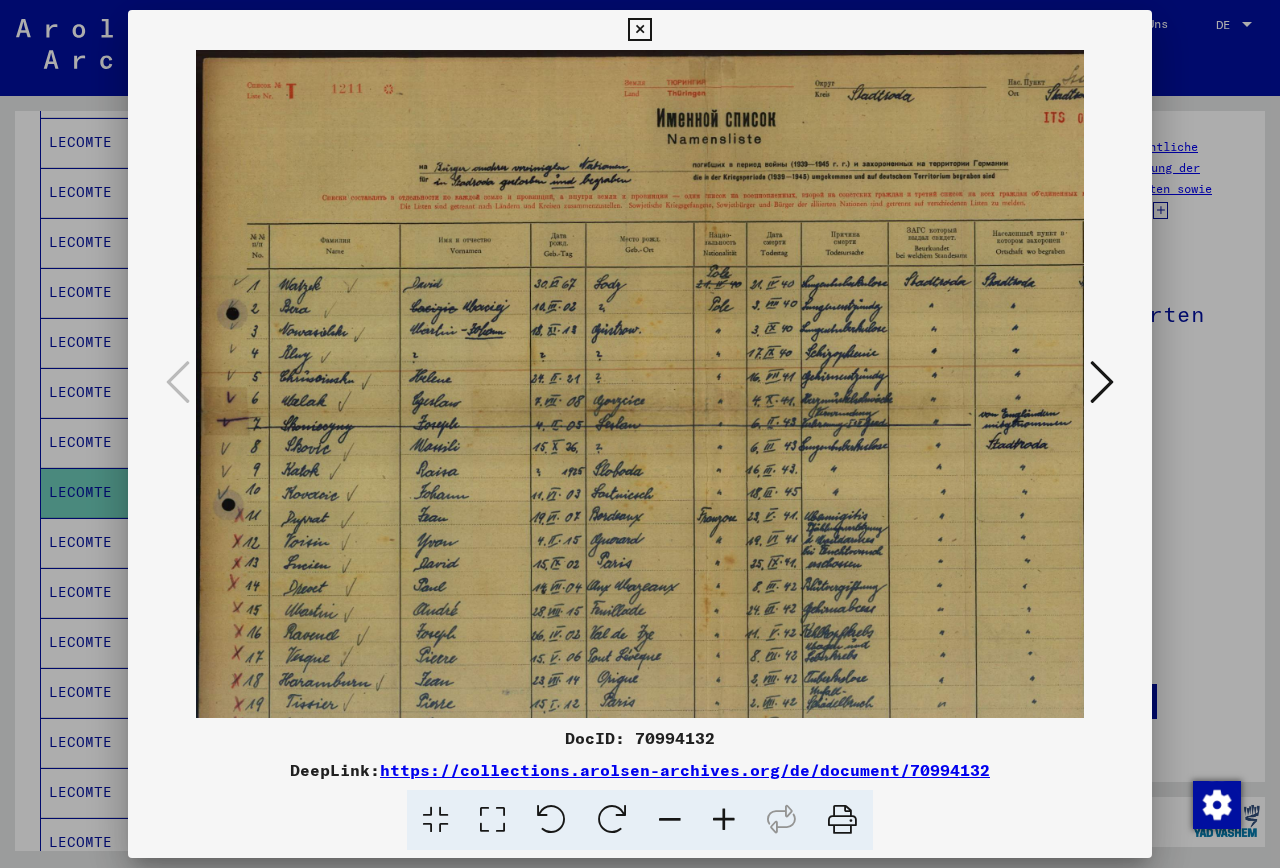 click at bounding box center (724, 820) 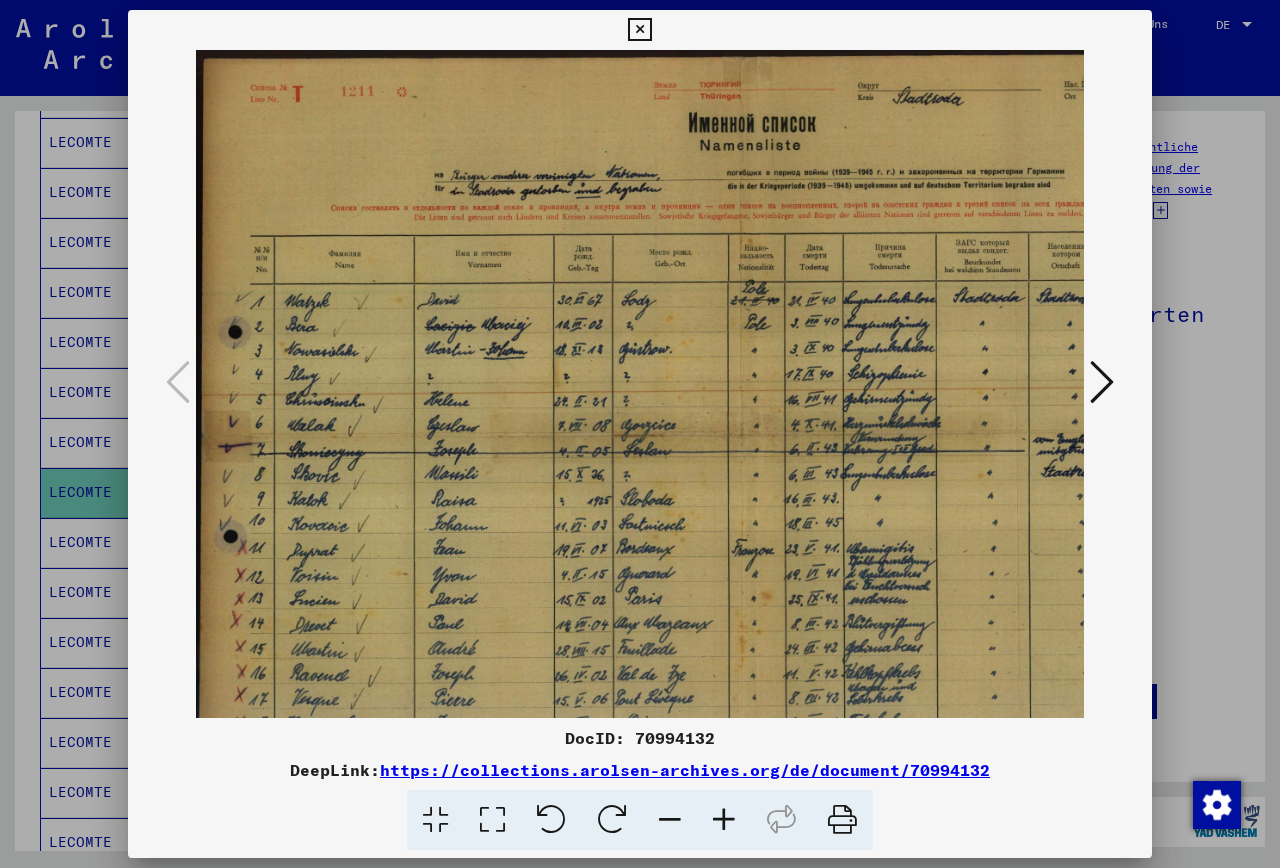 click at bounding box center (724, 820) 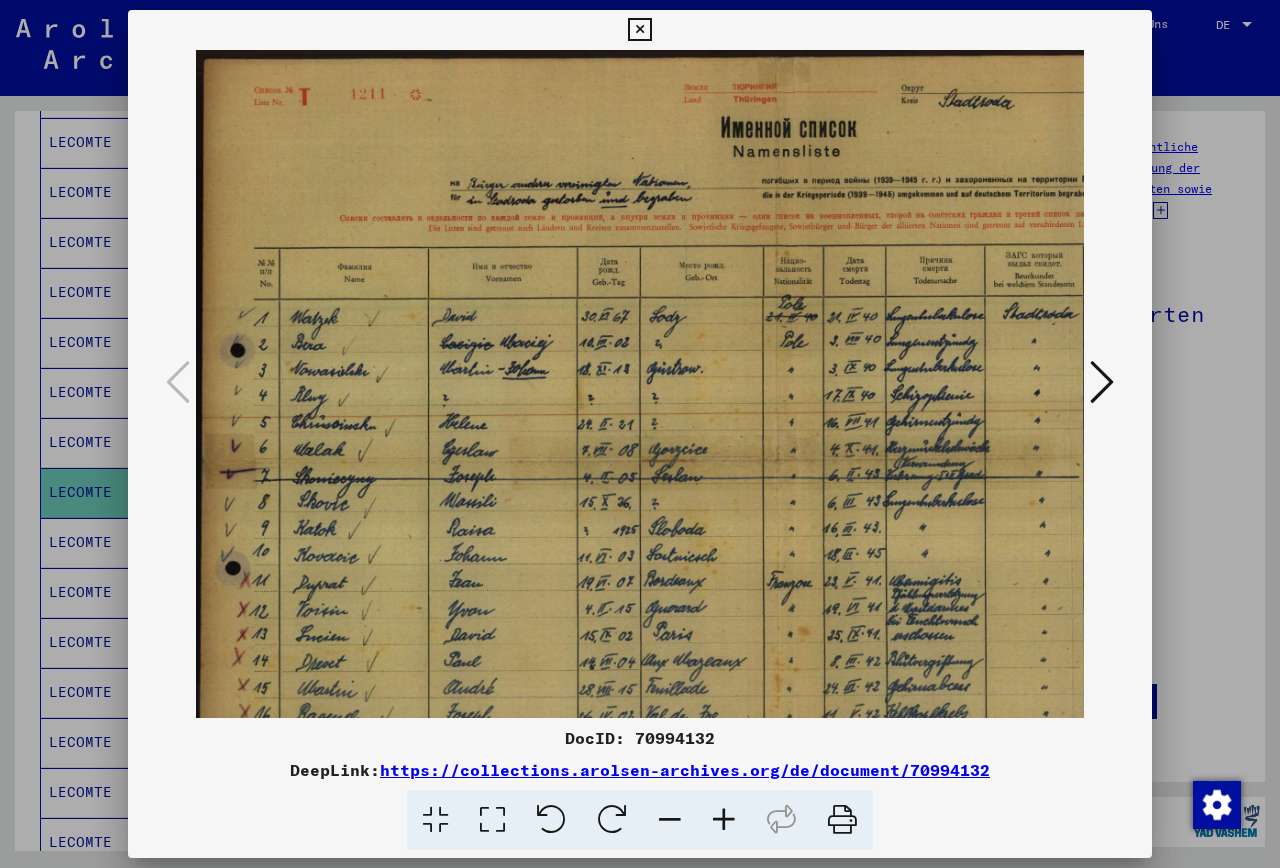 click at bounding box center [724, 820] 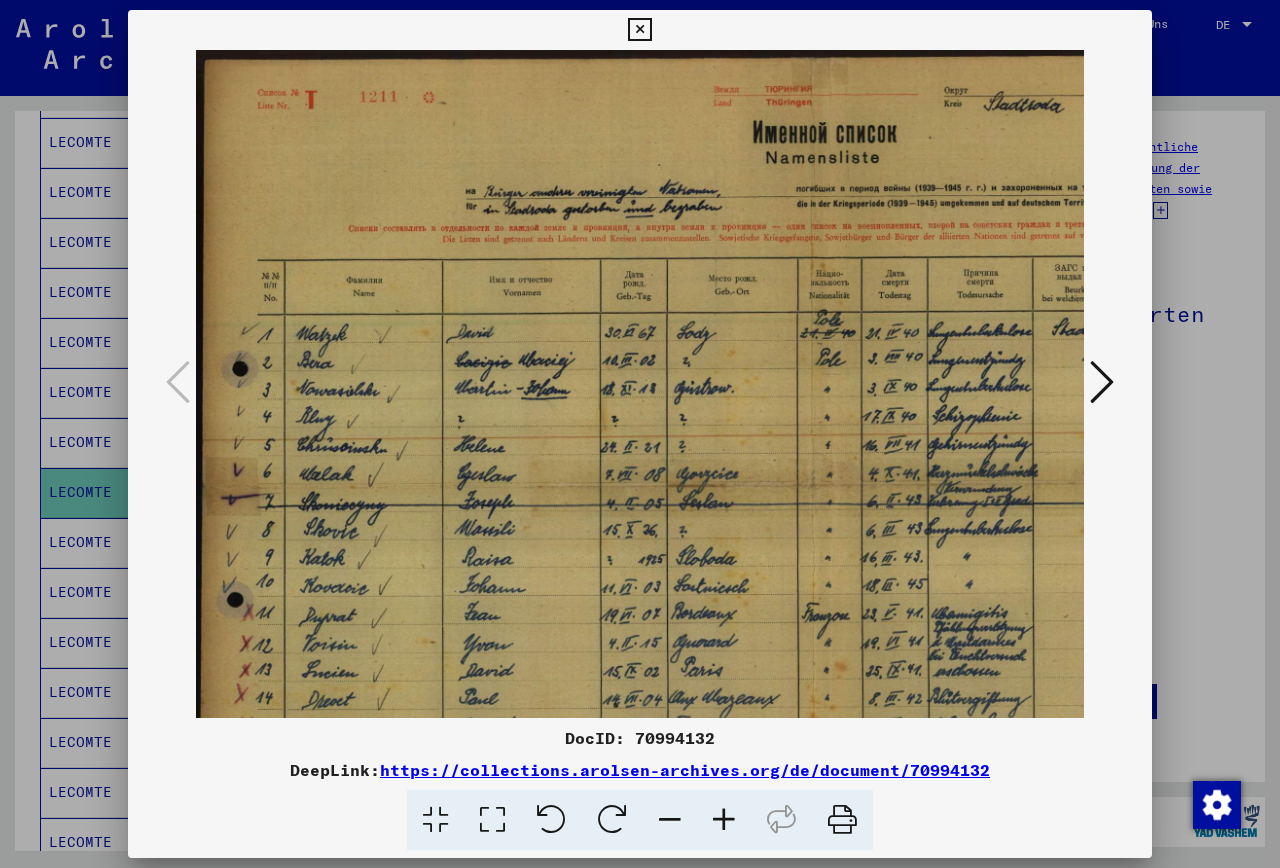 click at bounding box center [724, 820] 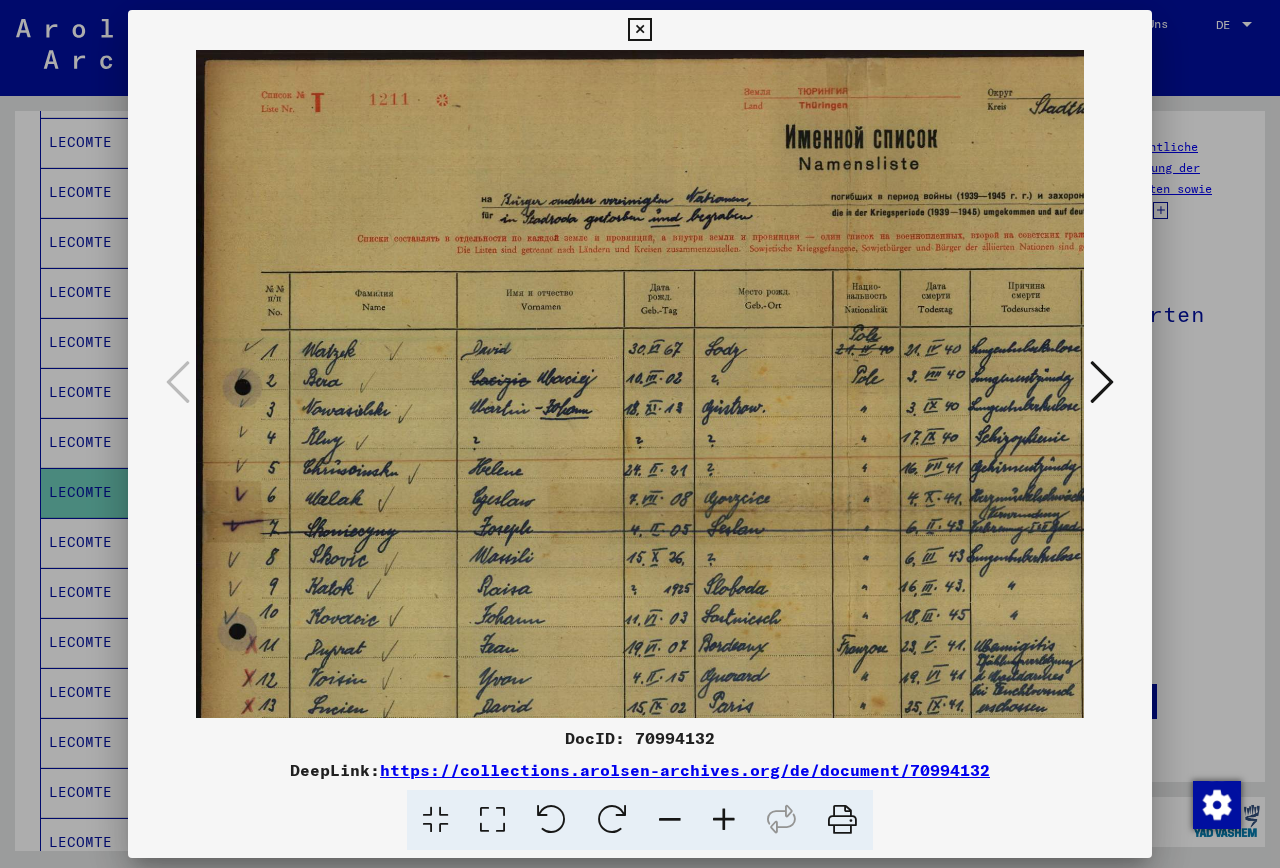 click at bounding box center (724, 820) 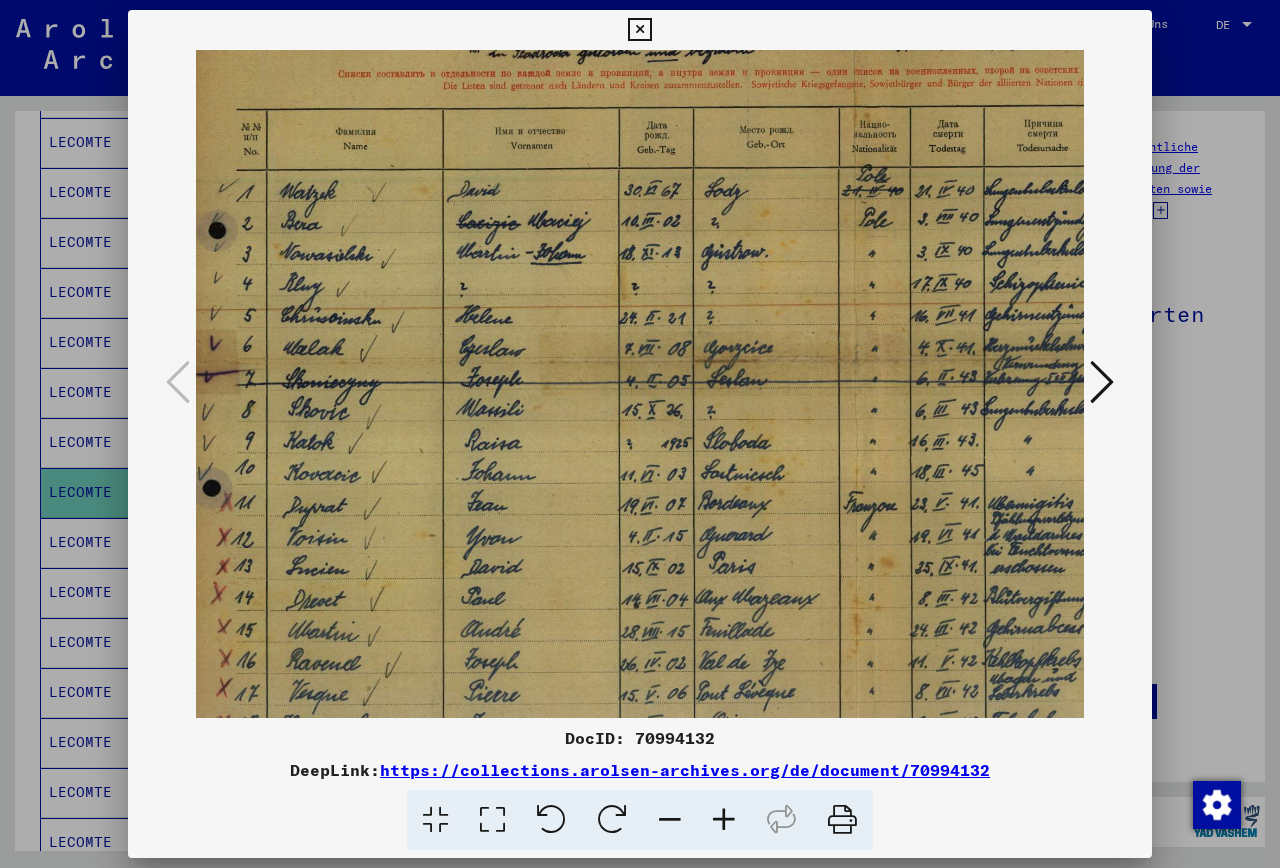 scroll, scrollTop: 300, scrollLeft: 33, axis: both 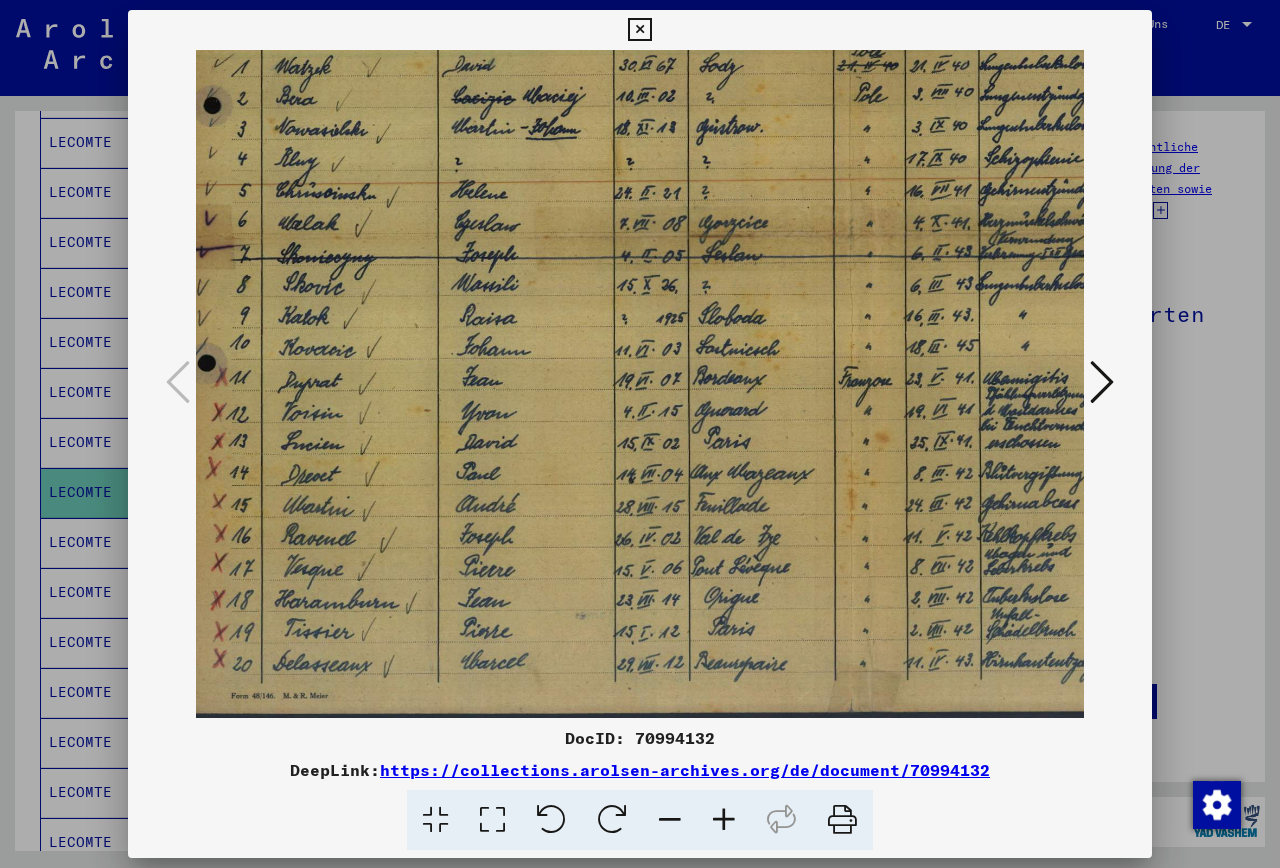 drag, startPoint x: 675, startPoint y: 659, endPoint x: 644, endPoint y: 330, distance: 330.45724 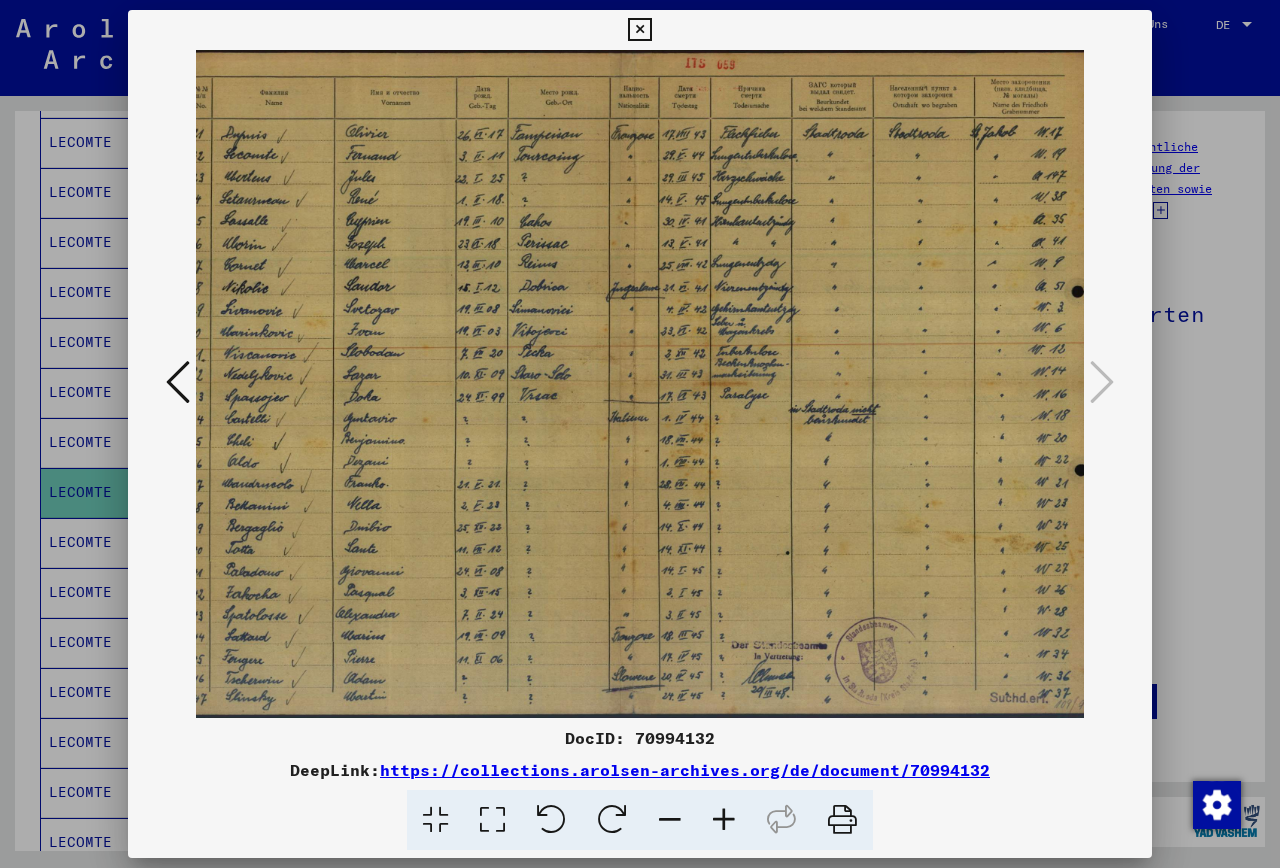 click at bounding box center [724, 820] 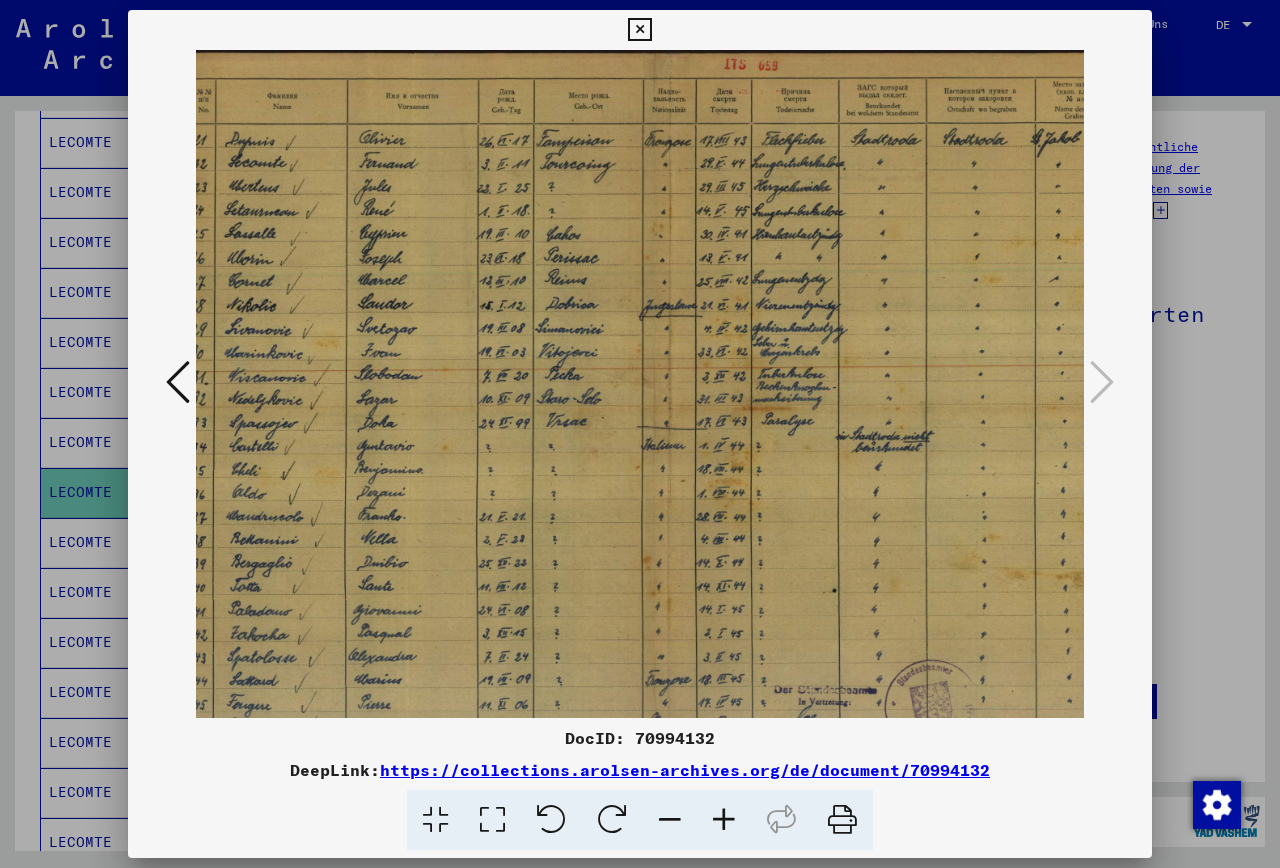 click at bounding box center (724, 820) 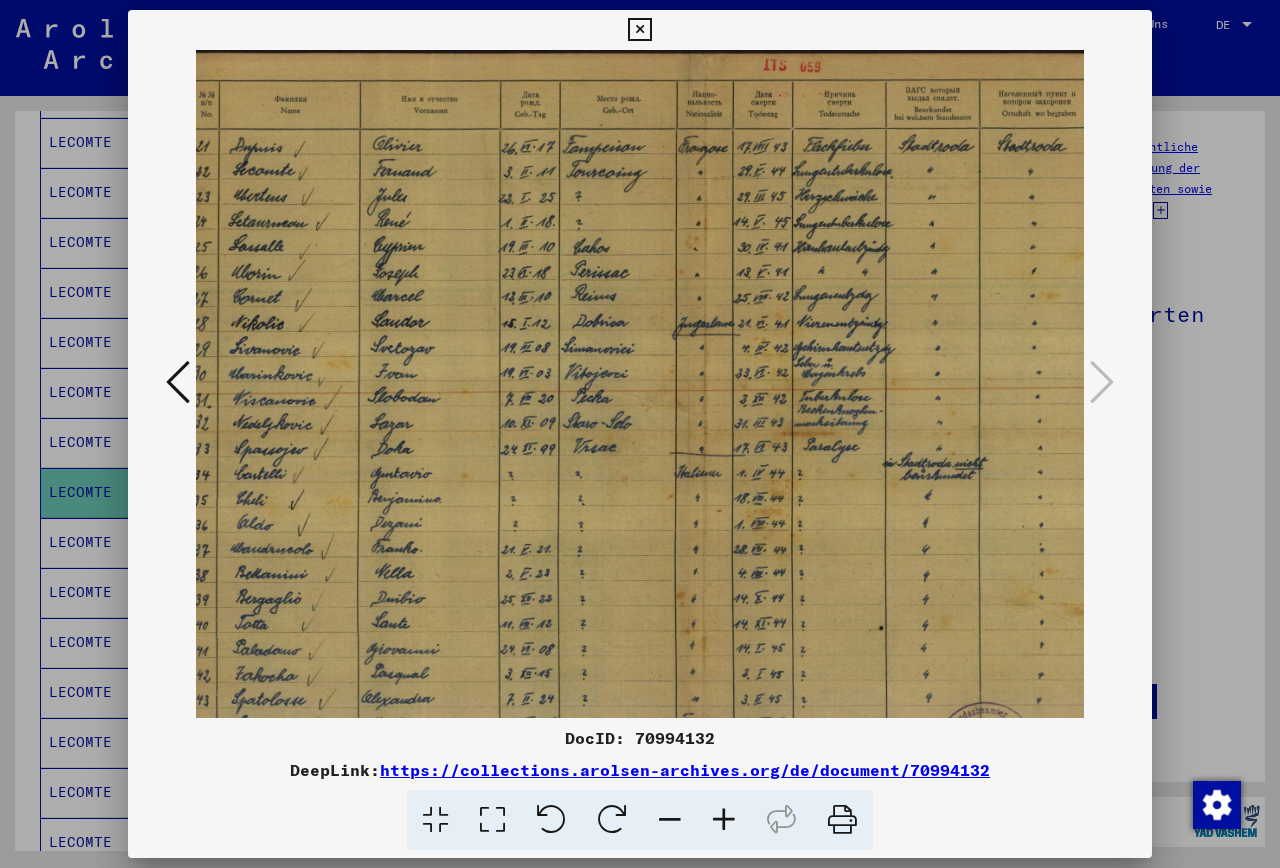 click at bounding box center [724, 820] 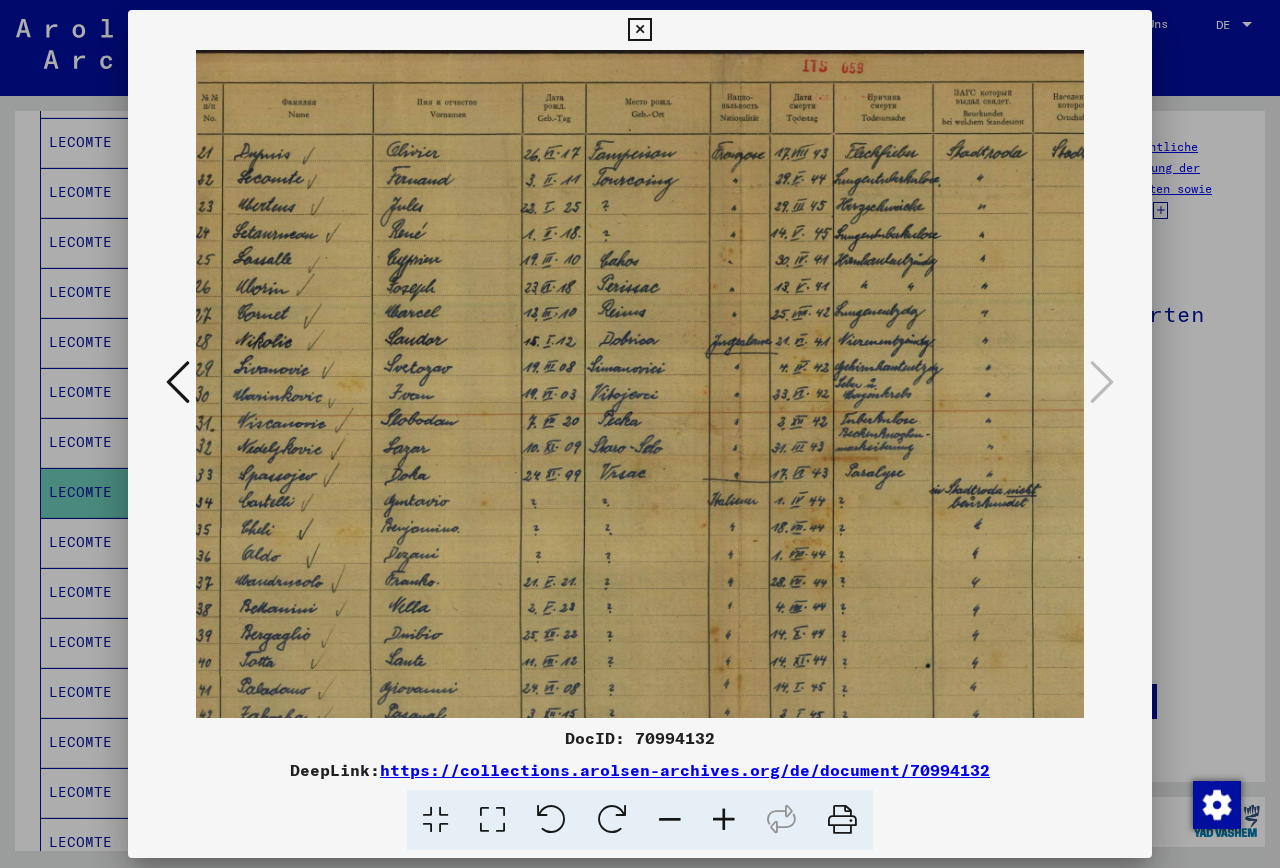 click at bounding box center (724, 820) 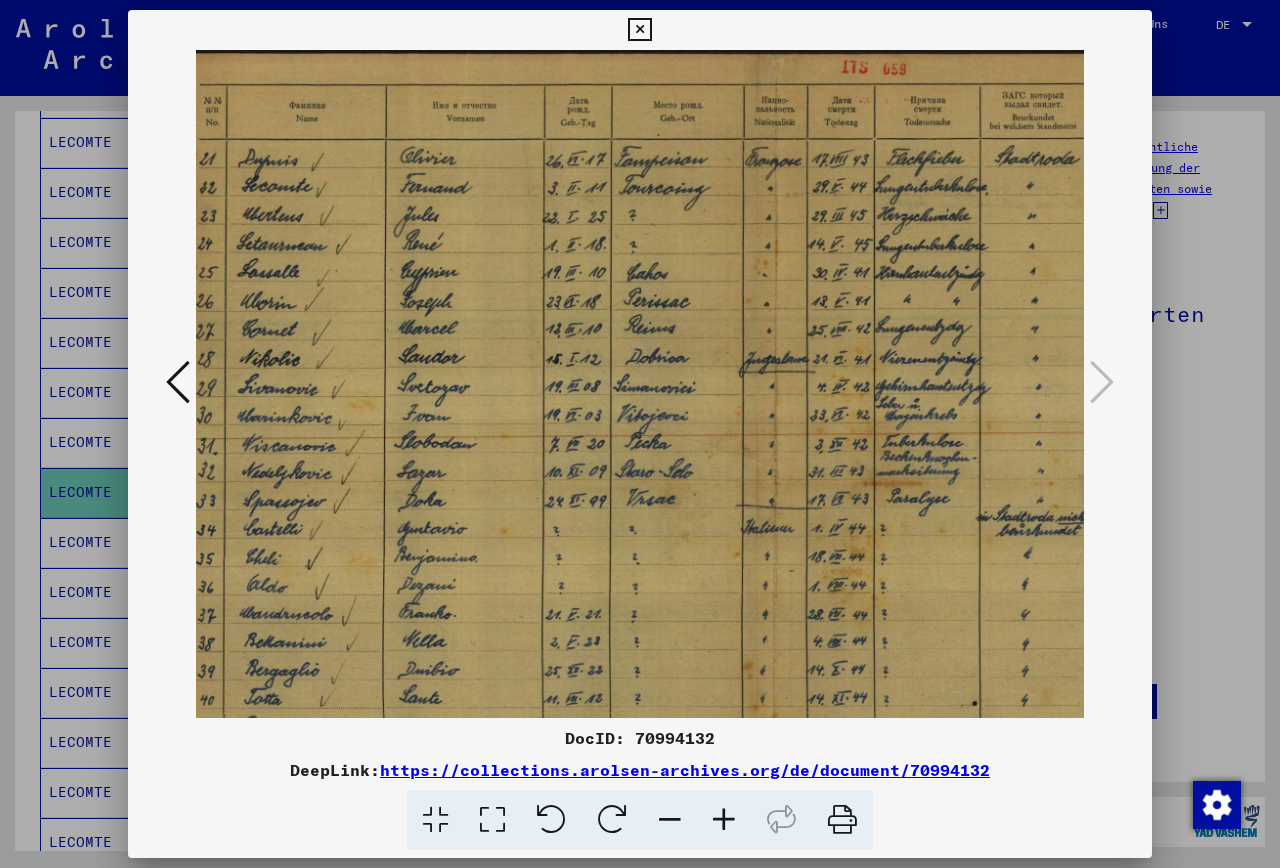 click at bounding box center (724, 820) 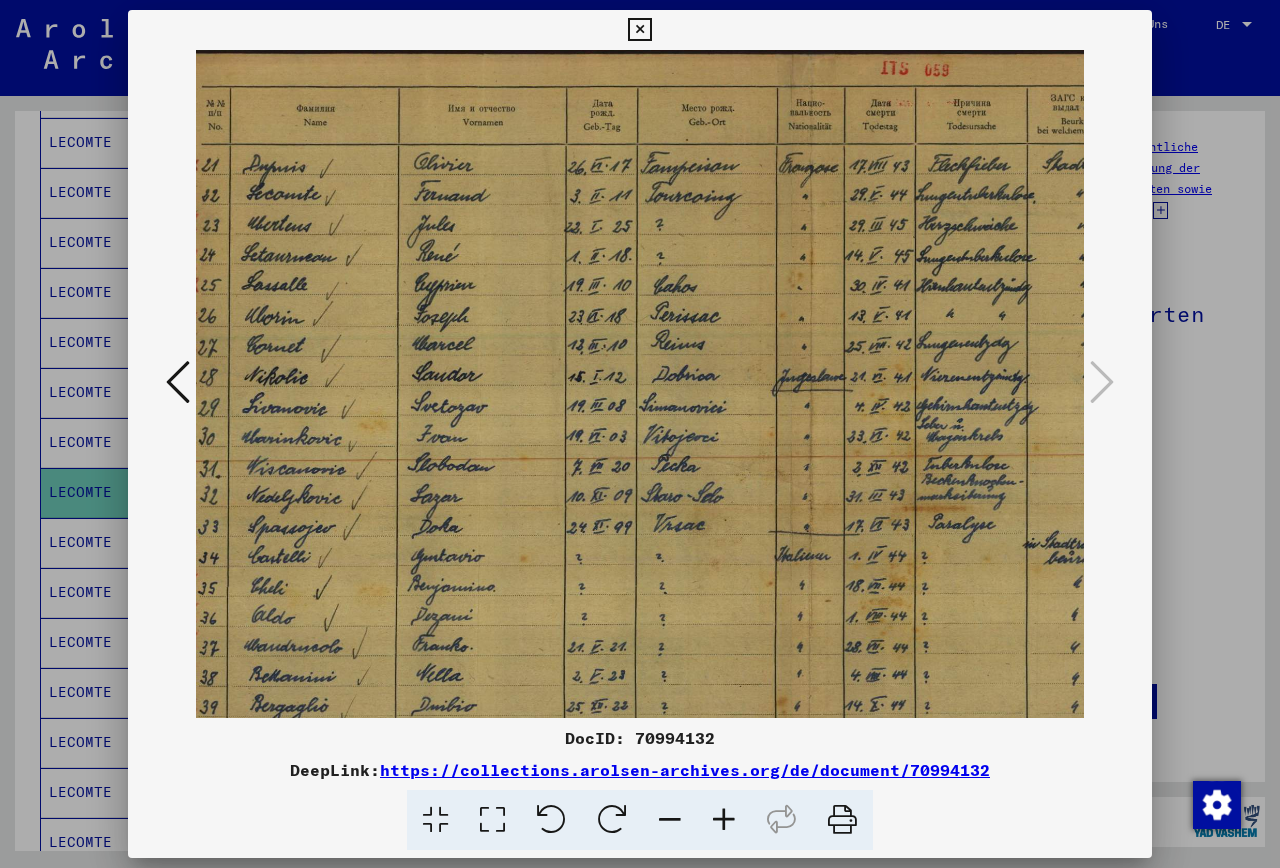 click at bounding box center (724, 820) 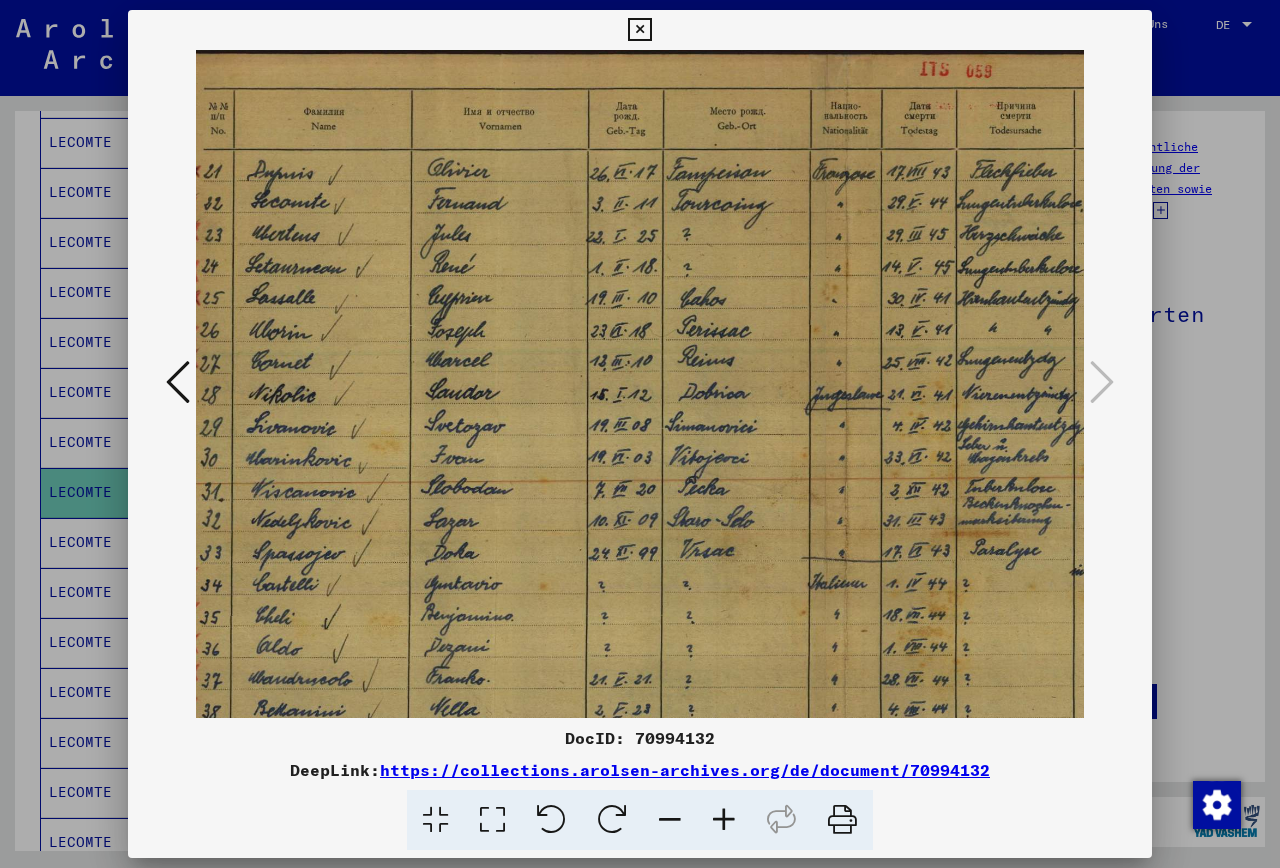 click at bounding box center (724, 820) 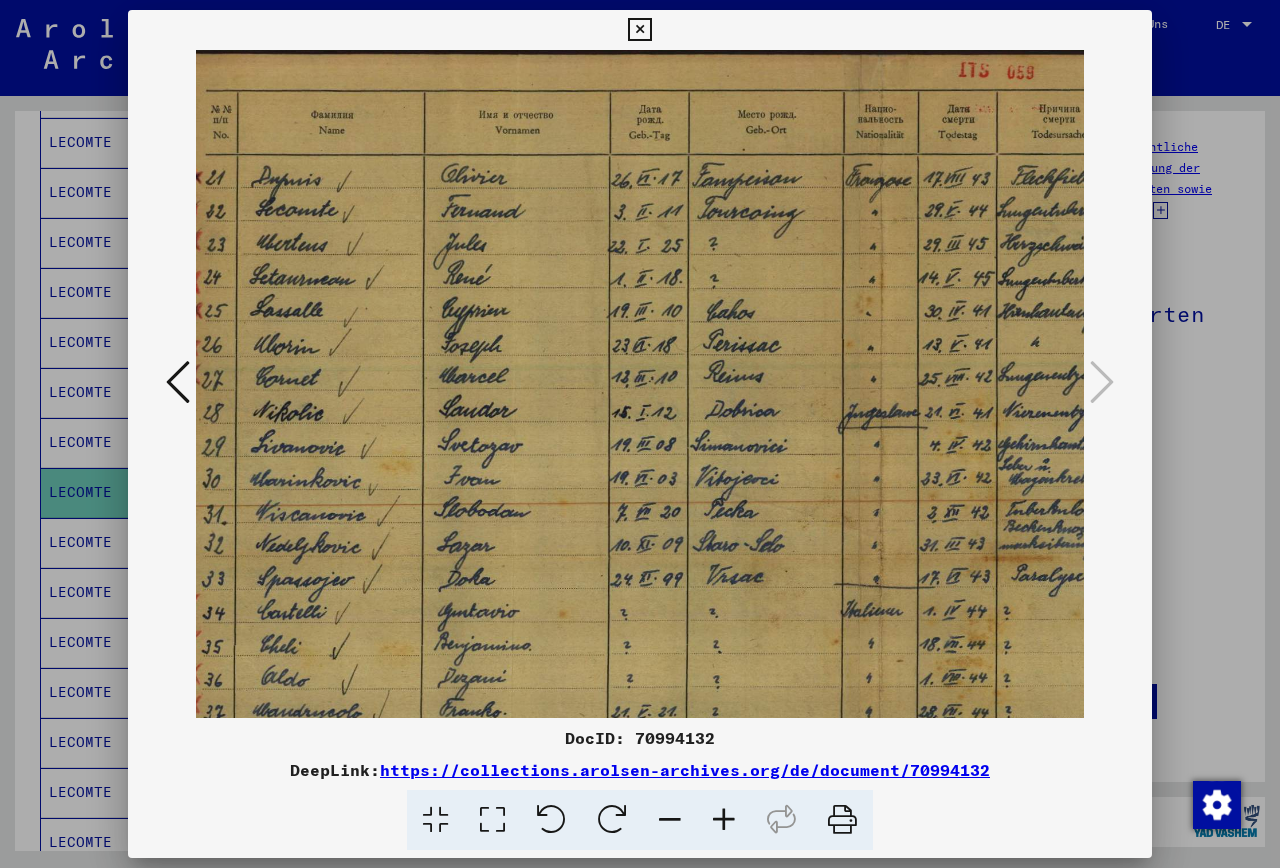 click at bounding box center [724, 820] 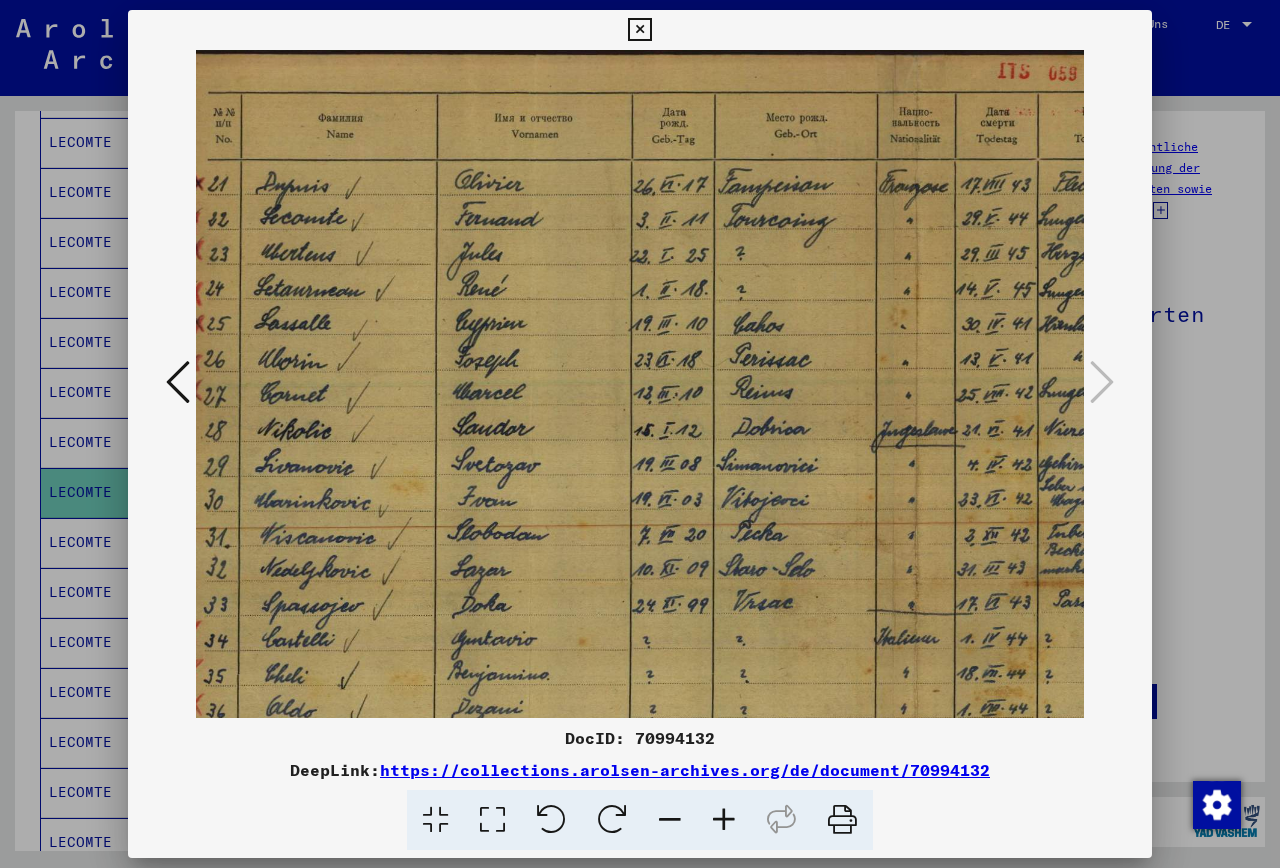 click at bounding box center (724, 820) 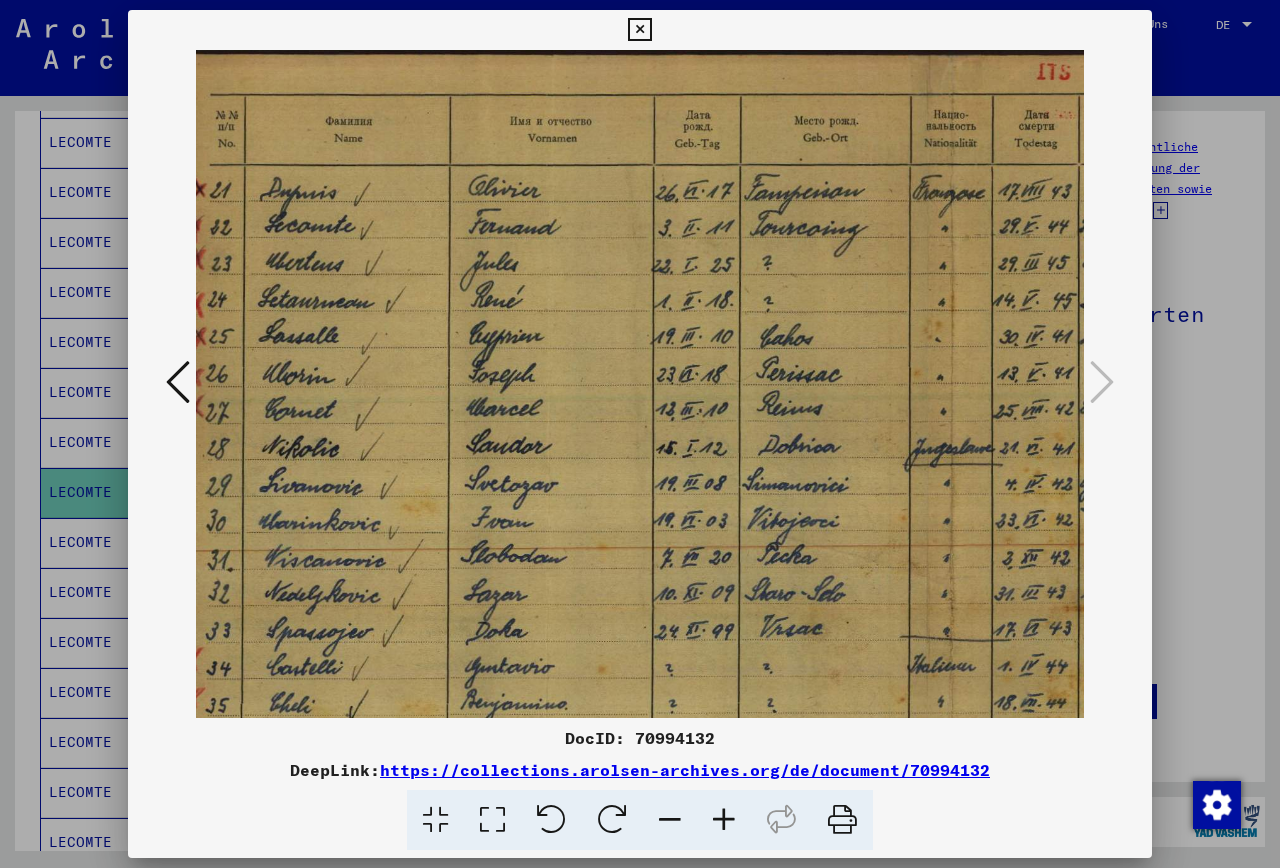 click at bounding box center [724, 820] 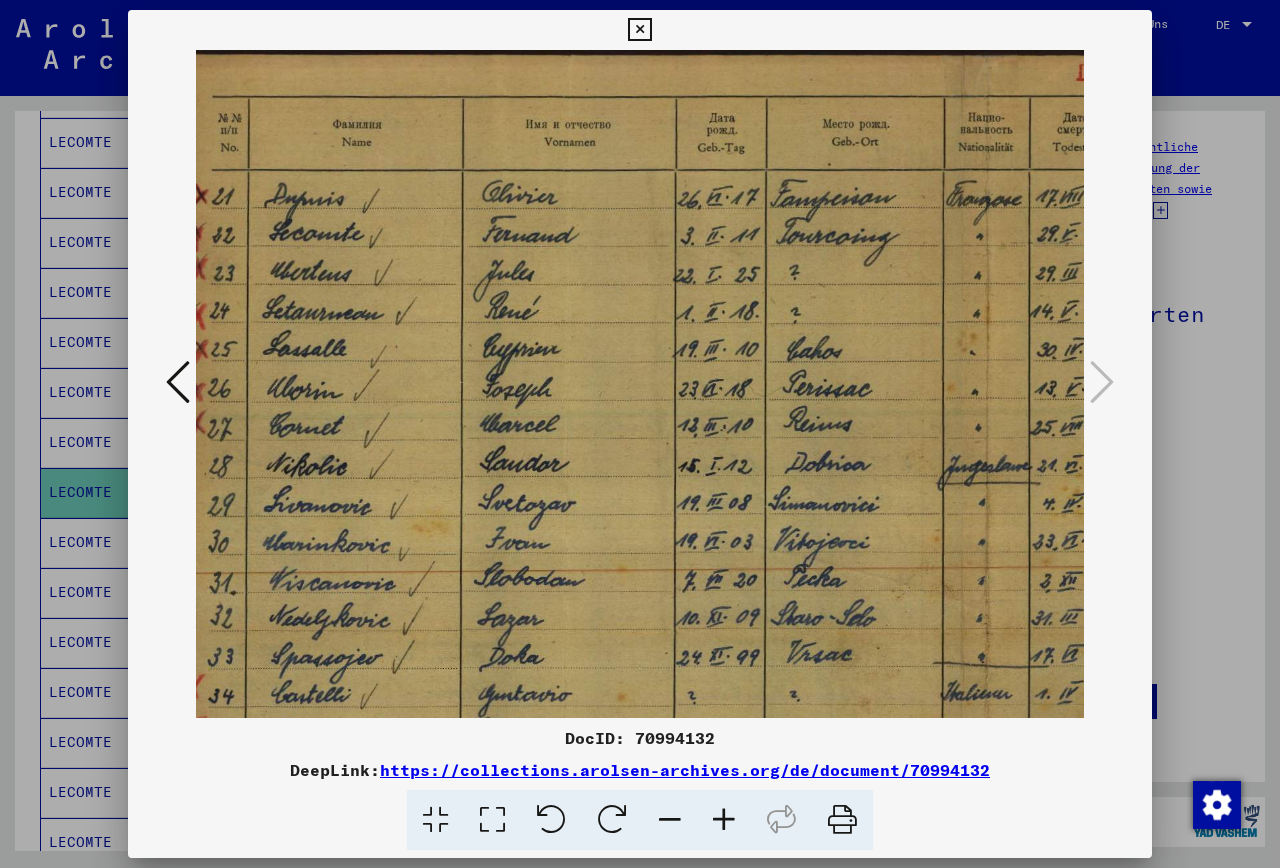 click at bounding box center [724, 820] 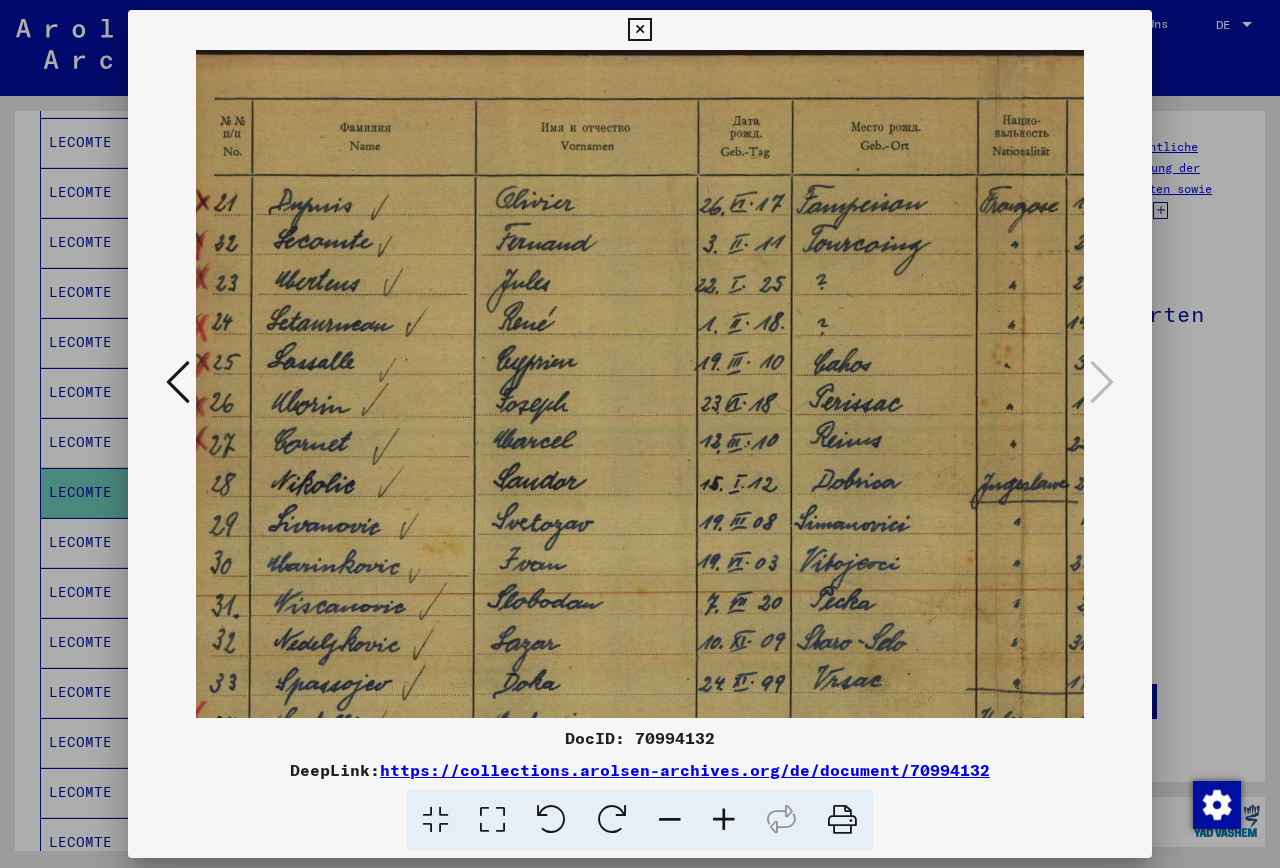 click at bounding box center (724, 820) 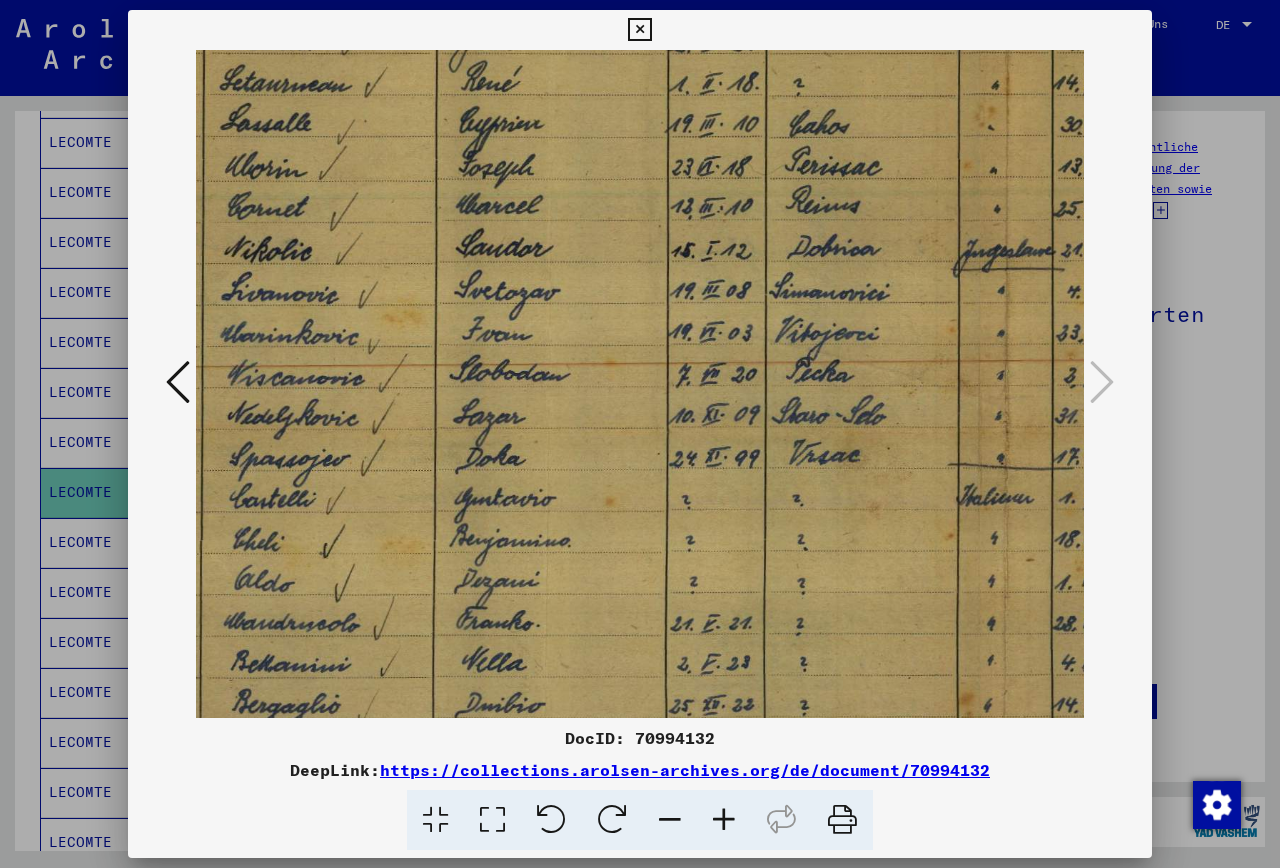 scroll, scrollTop: 327, scrollLeft: 68, axis: both 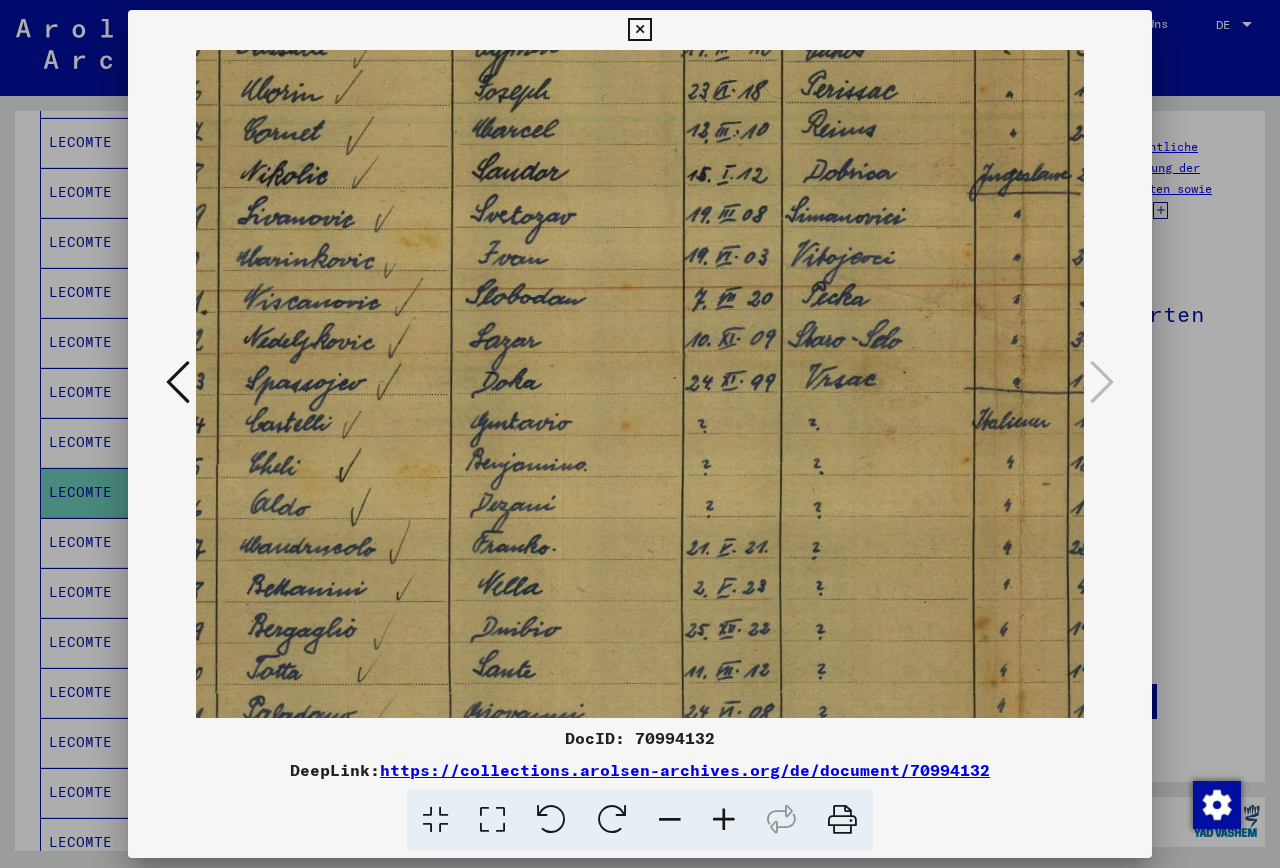 drag, startPoint x: 411, startPoint y: 611, endPoint x: 376, endPoint y: 286, distance: 326.87918 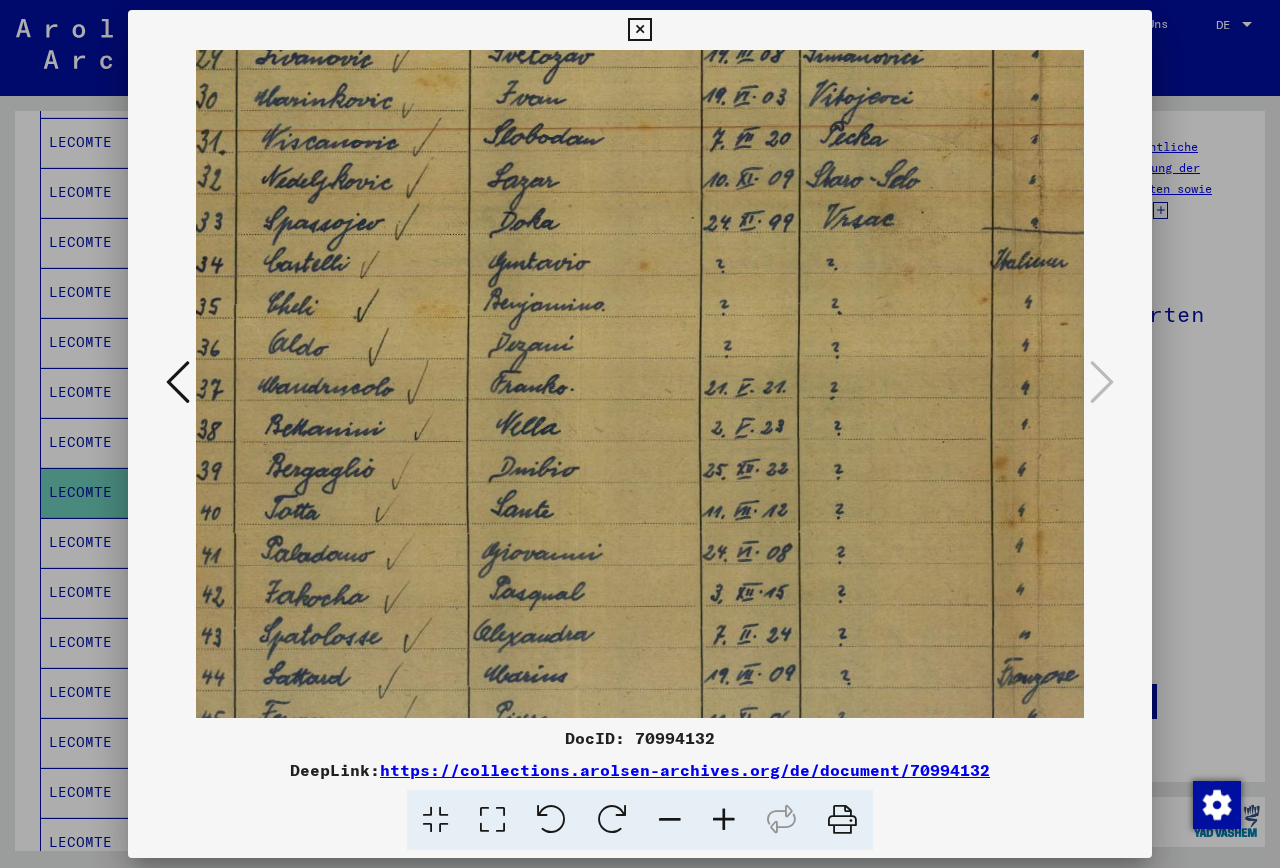 drag, startPoint x: 402, startPoint y: 470, endPoint x: 419, endPoint y: 317, distance: 153.94154 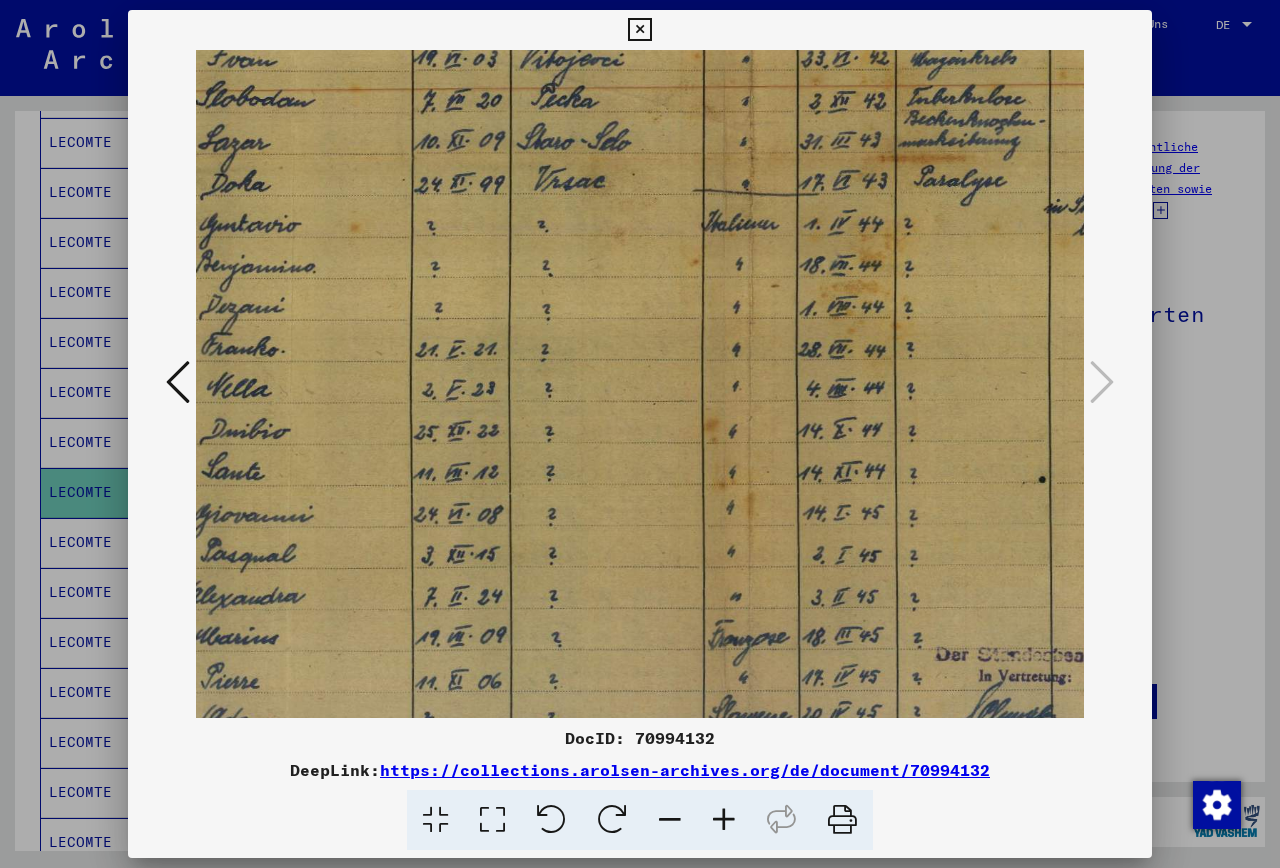 drag, startPoint x: 458, startPoint y: 388, endPoint x: 174, endPoint y: 349, distance: 286.6653 